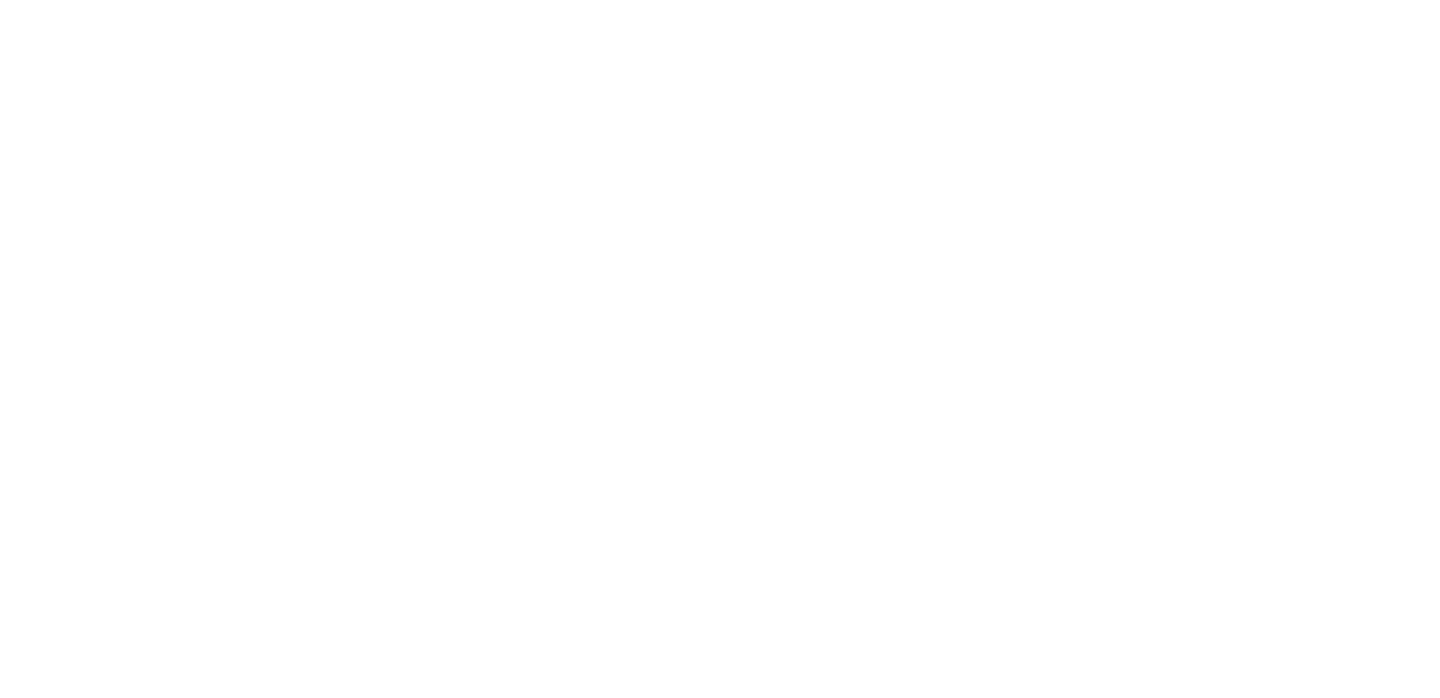 scroll, scrollTop: 0, scrollLeft: 0, axis: both 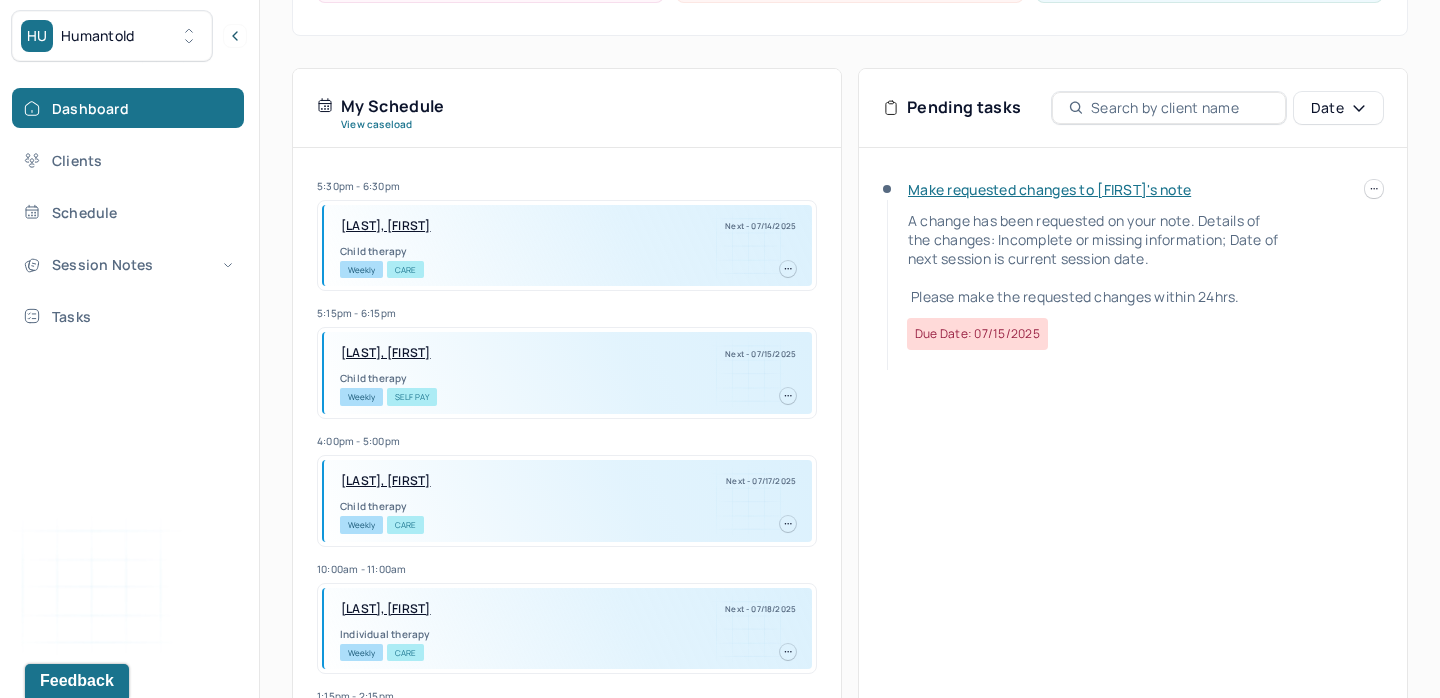 click on "Make requested changes to Katelynn's note" at bounding box center (1049, 189) 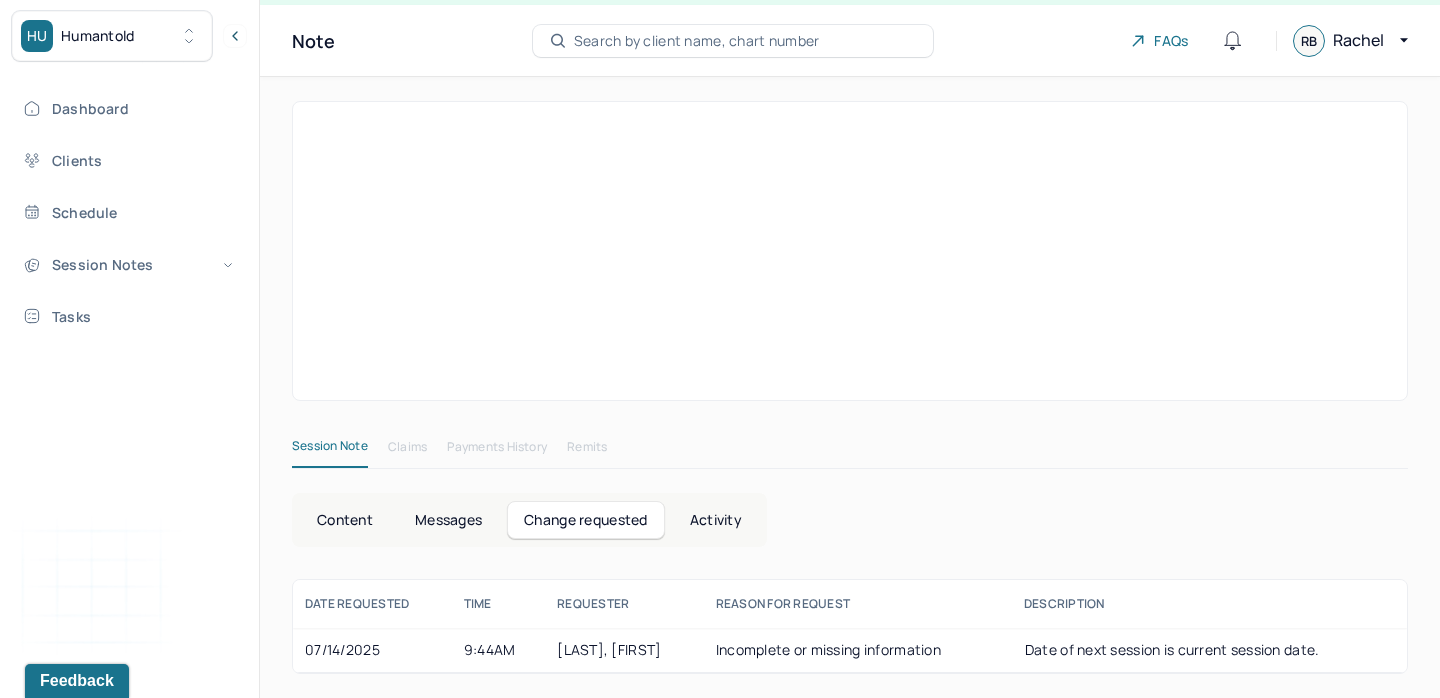 scroll, scrollTop: 224, scrollLeft: 0, axis: vertical 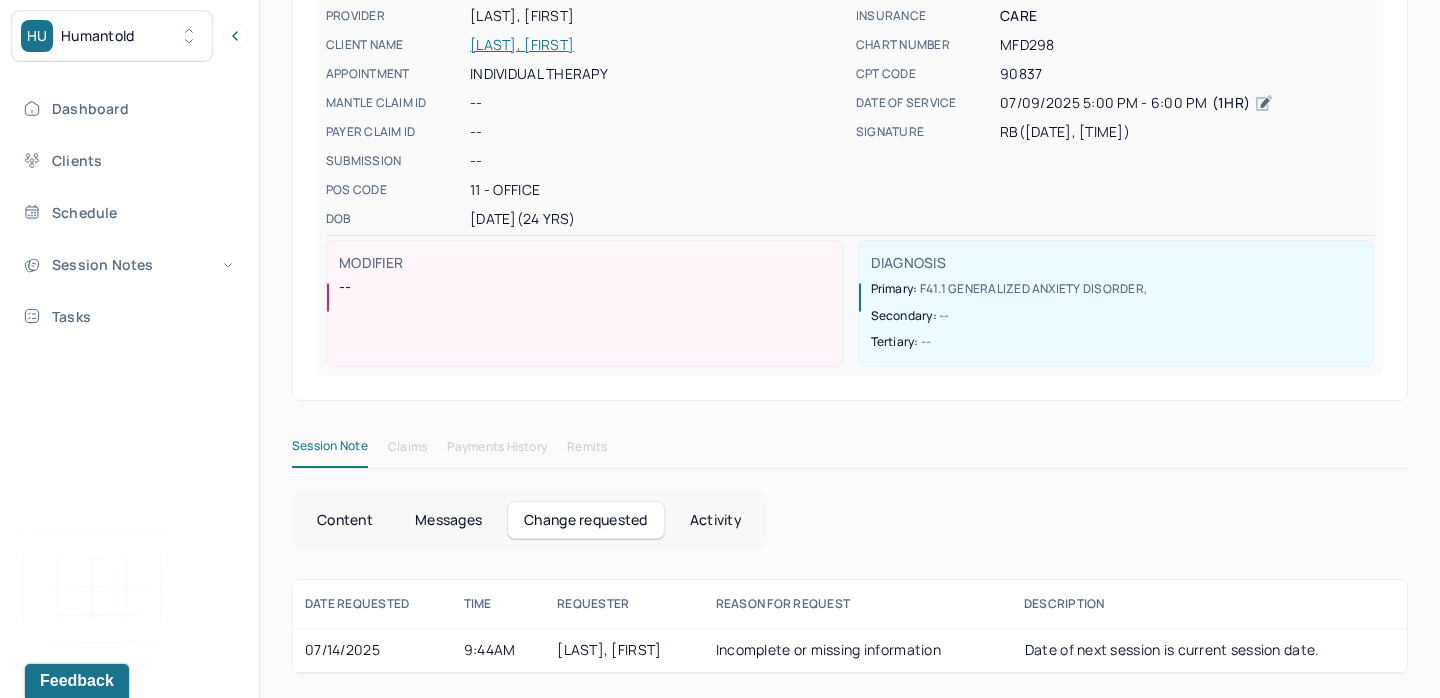 click on "Content" at bounding box center [345, 520] 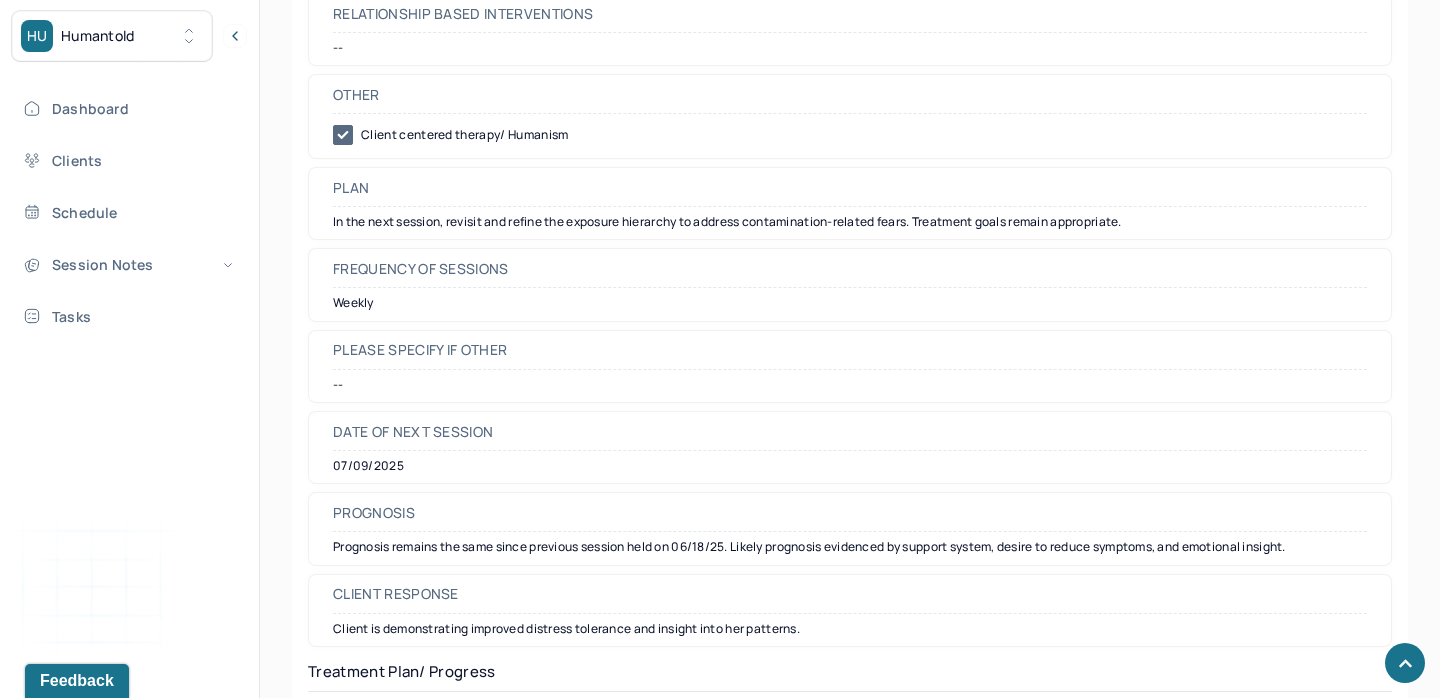 scroll, scrollTop: 2351, scrollLeft: 0, axis: vertical 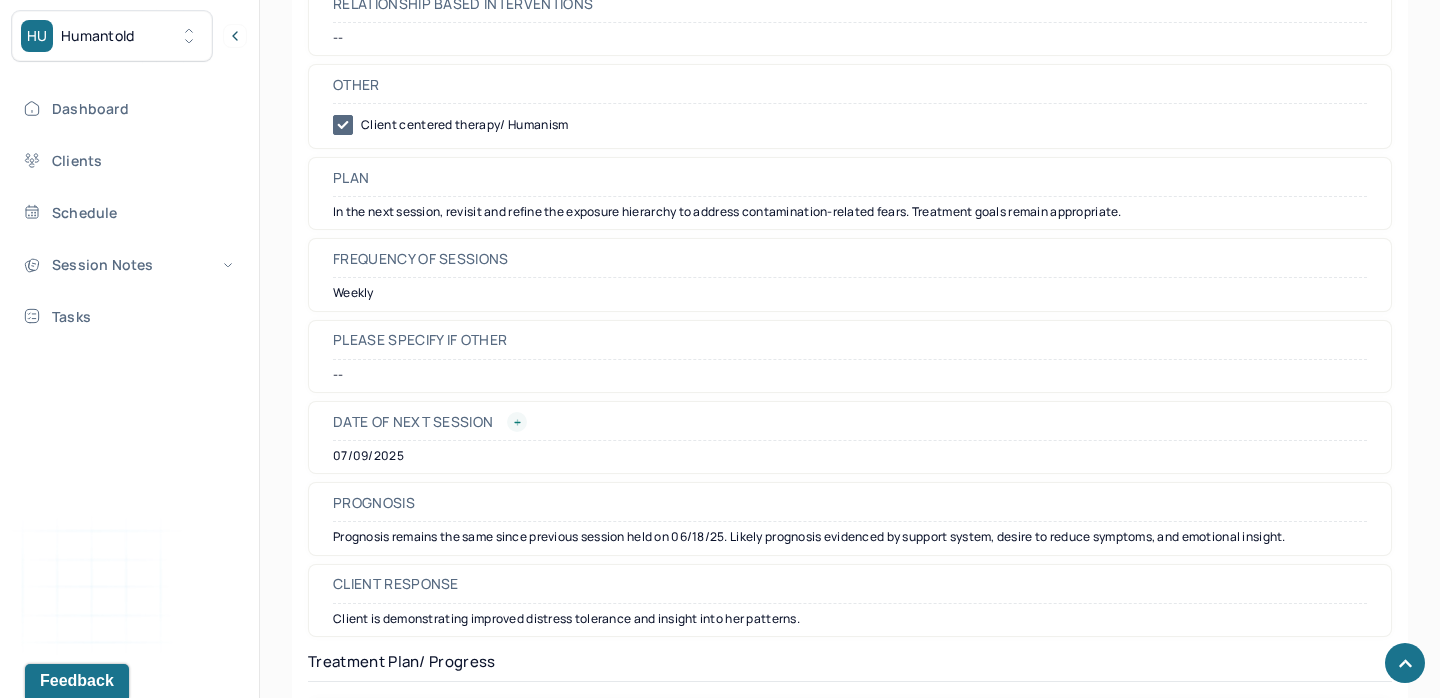 click on "Date of next session" at bounding box center [413, 422] 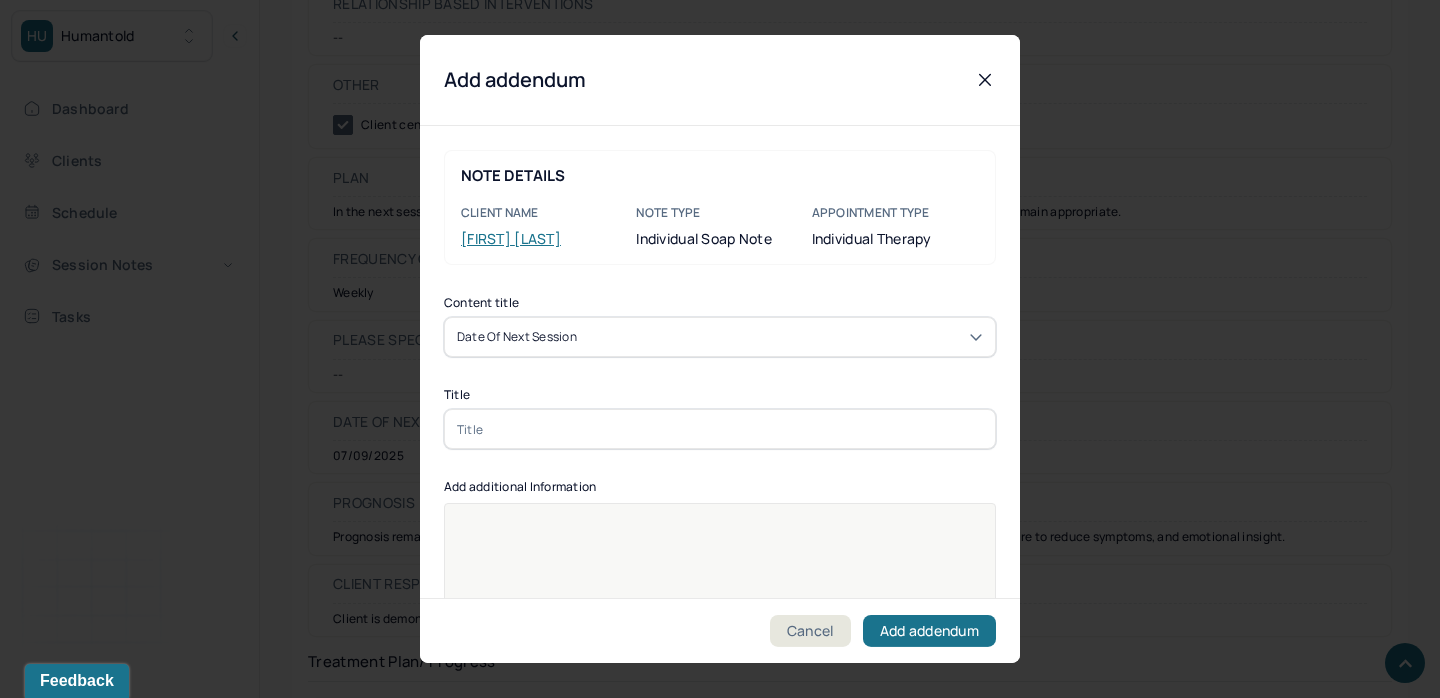 click at bounding box center [720, 429] 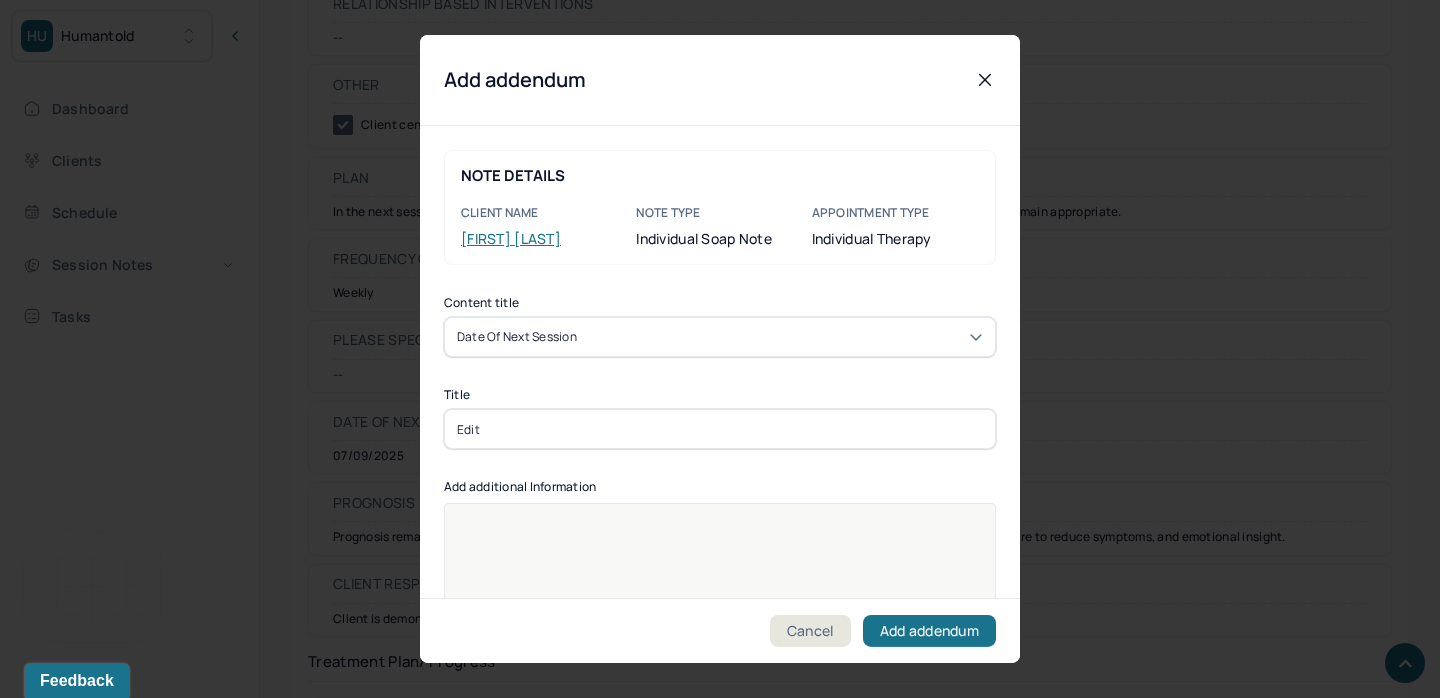 type on "Edit" 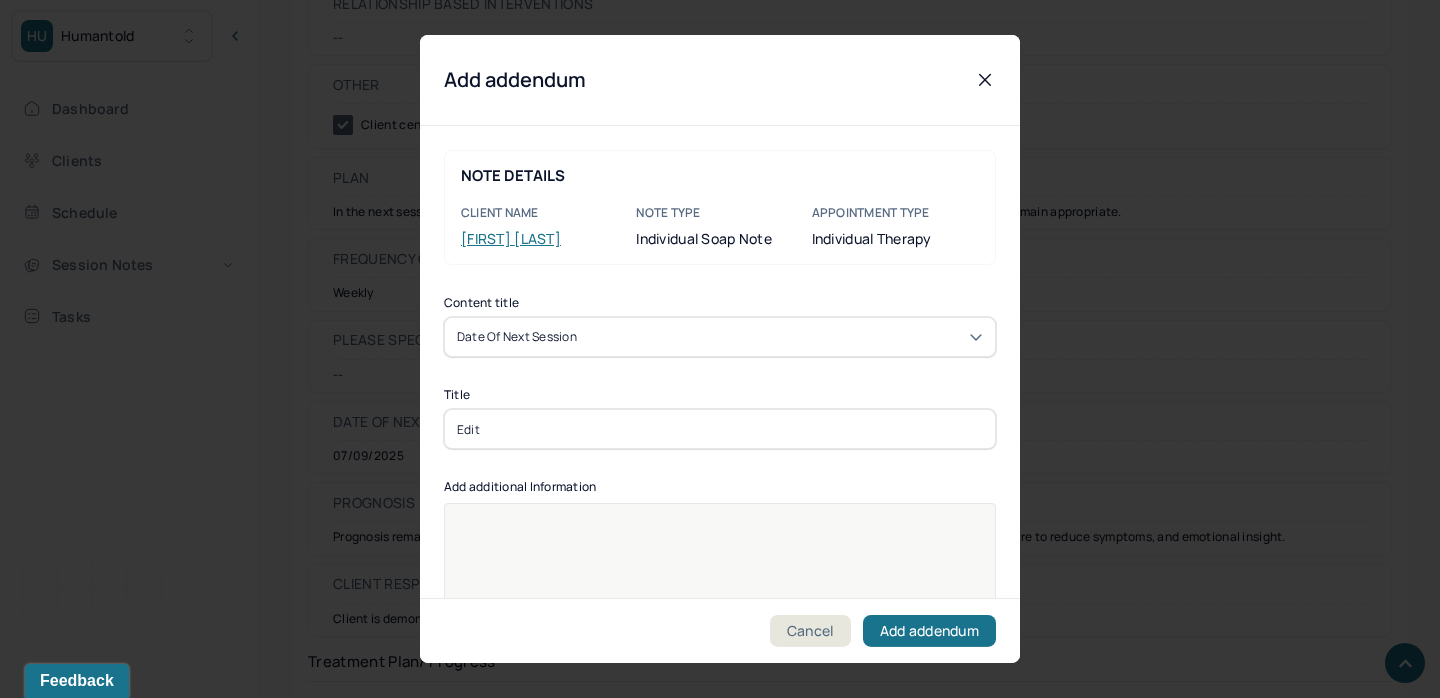 click at bounding box center (720, 616) 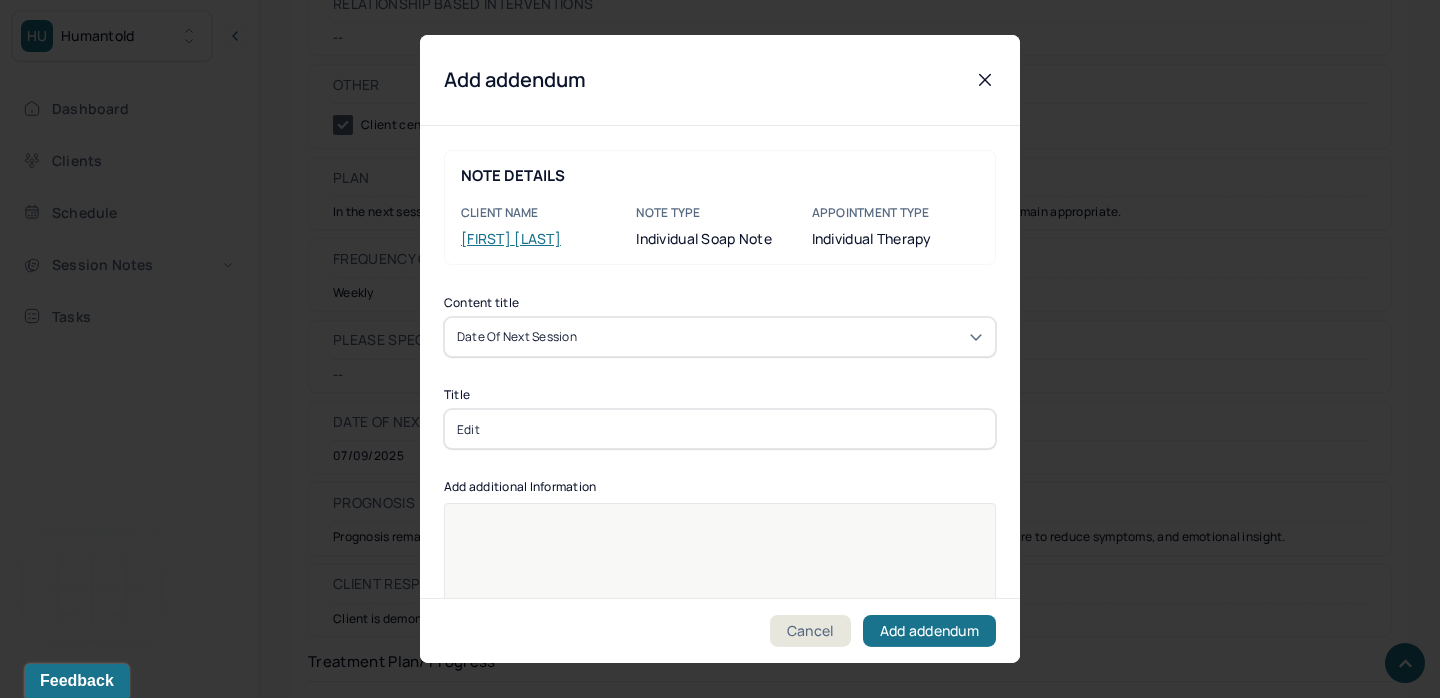 scroll, scrollTop: 309, scrollLeft: 0, axis: vertical 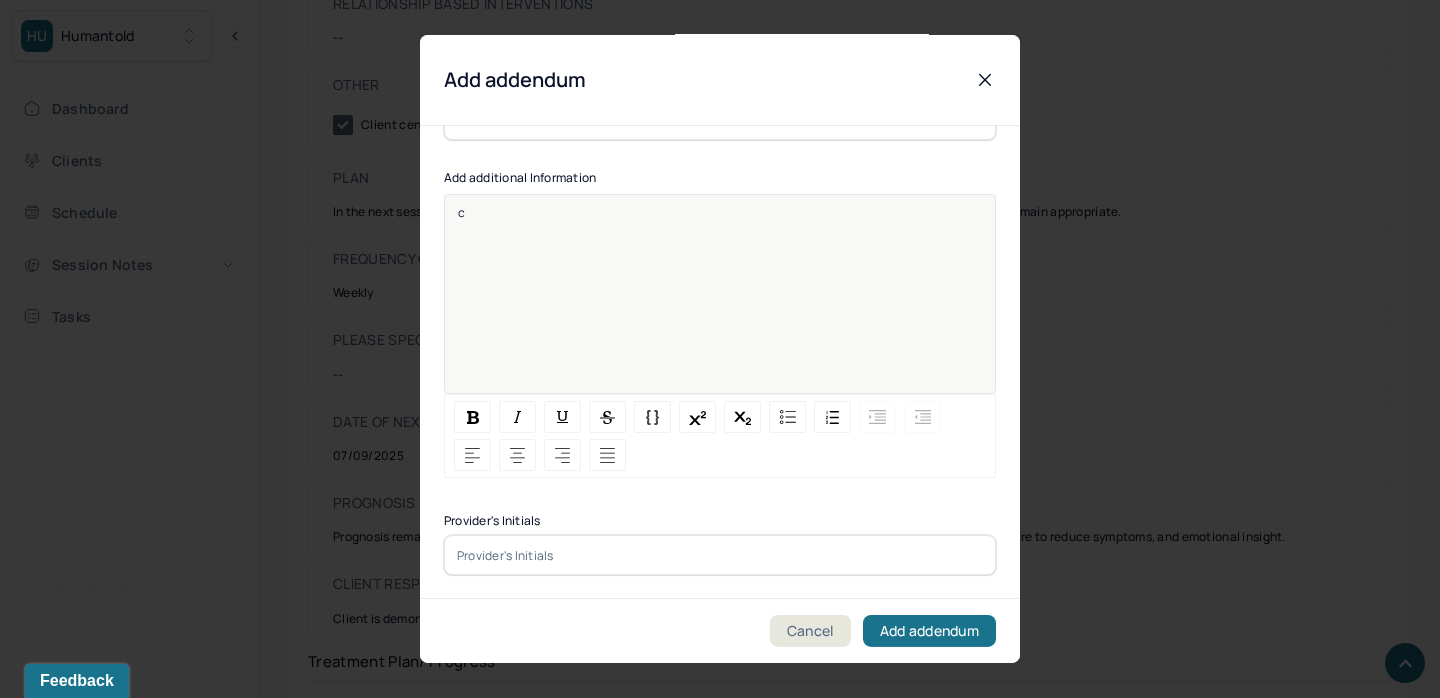 type 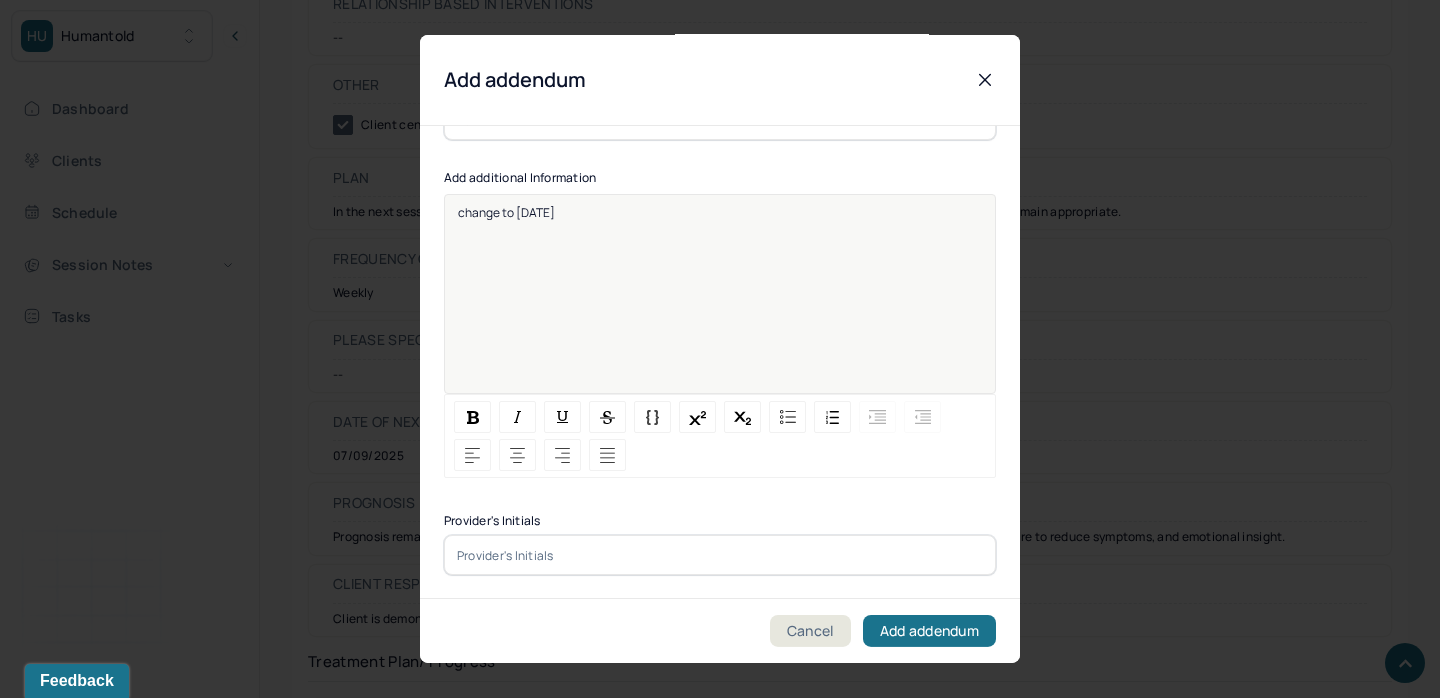 click at bounding box center (720, 555) 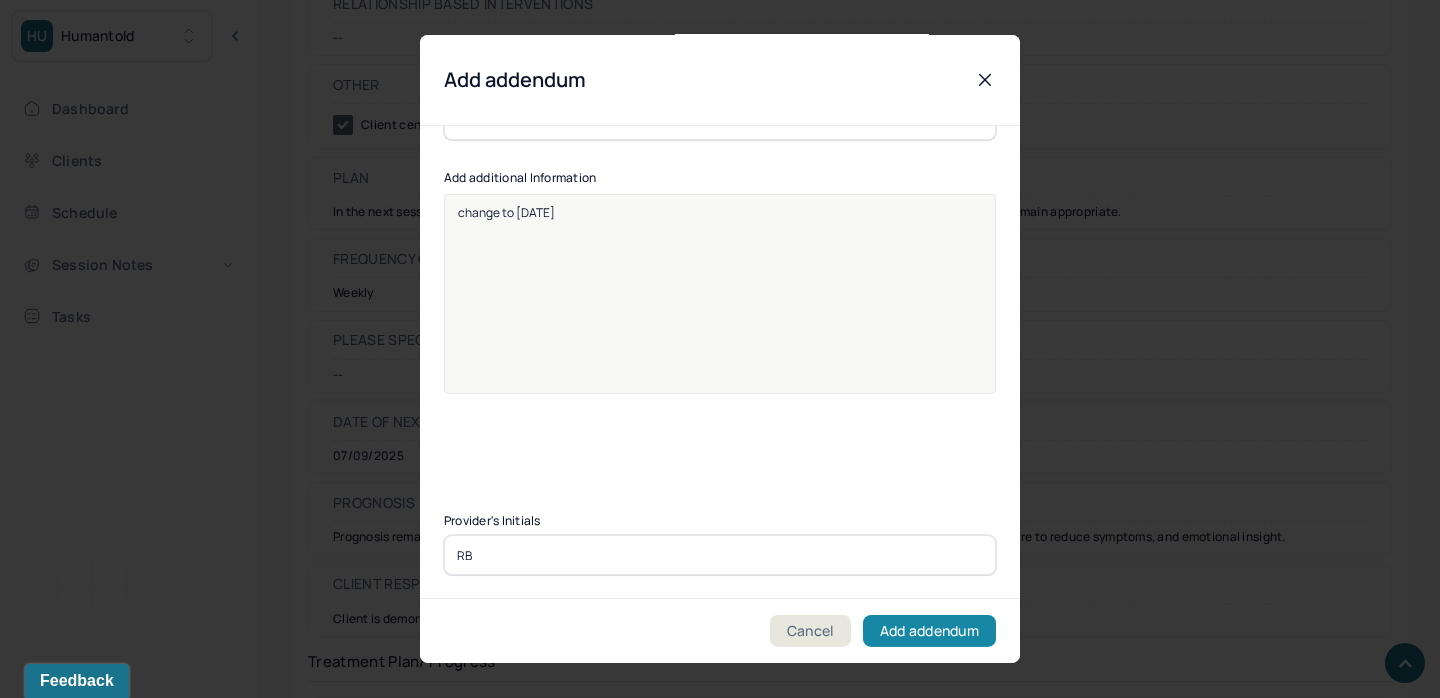 type on "RB" 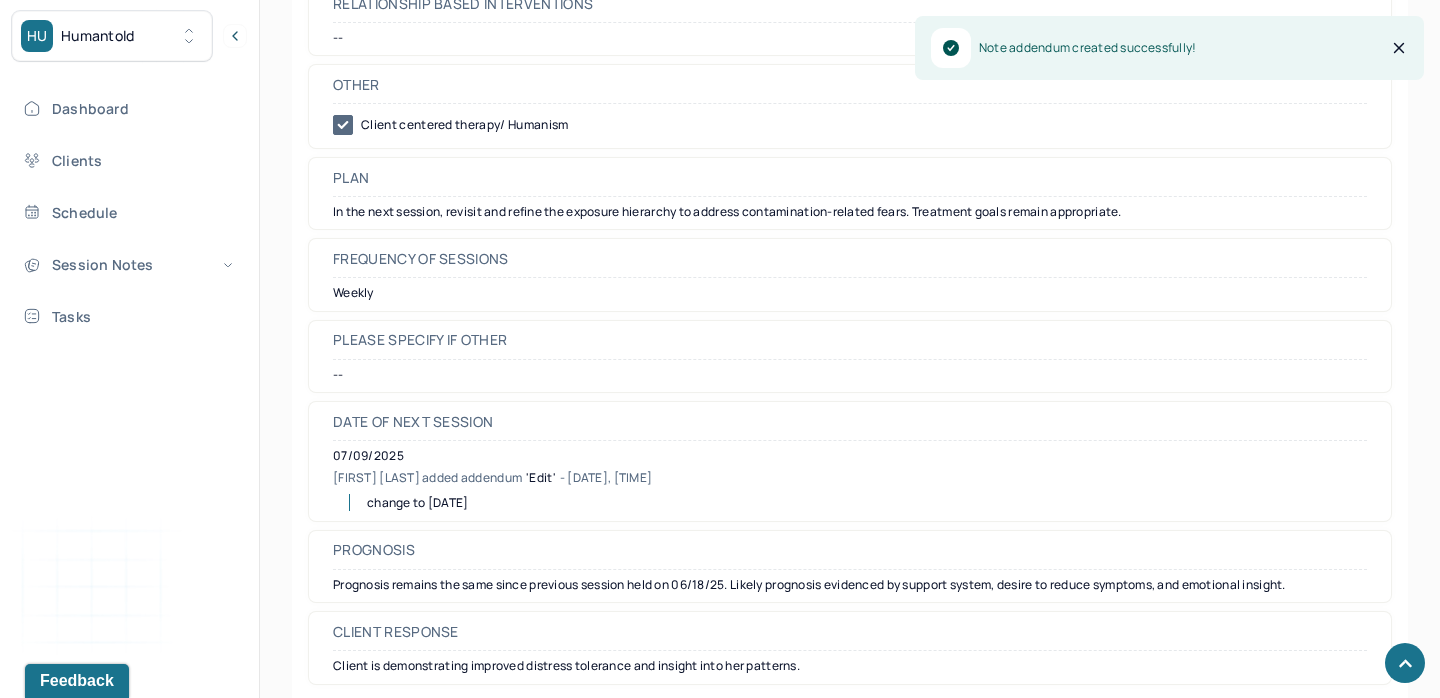 scroll, scrollTop: 3098, scrollLeft: 0, axis: vertical 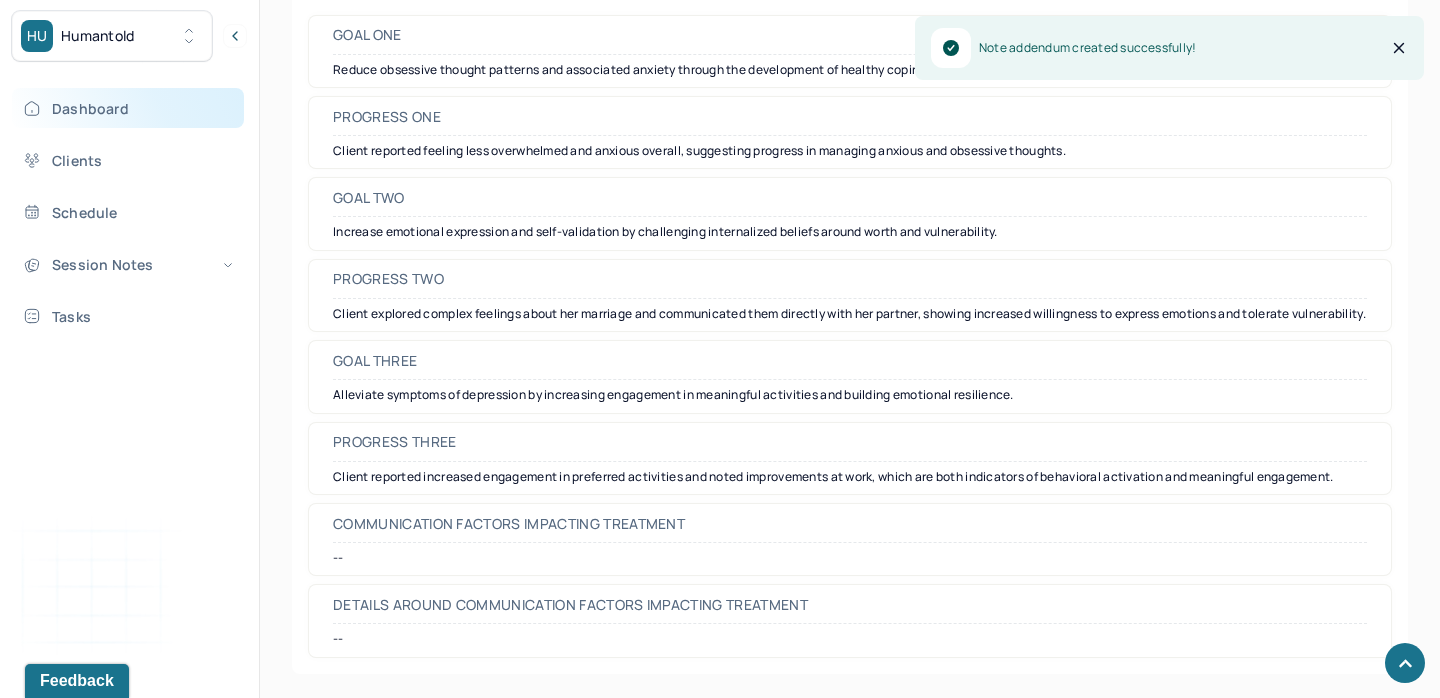 click on "Dashboard" at bounding box center [128, 108] 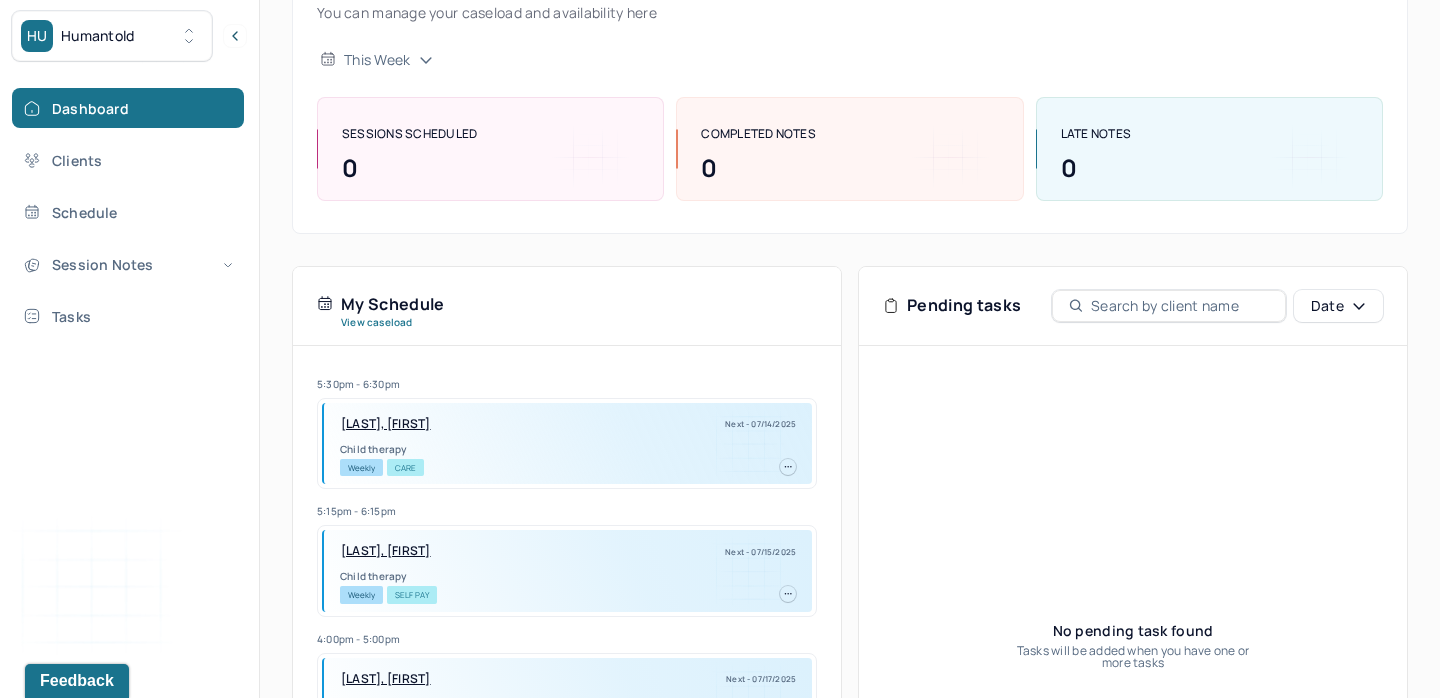 scroll, scrollTop: 0, scrollLeft: 0, axis: both 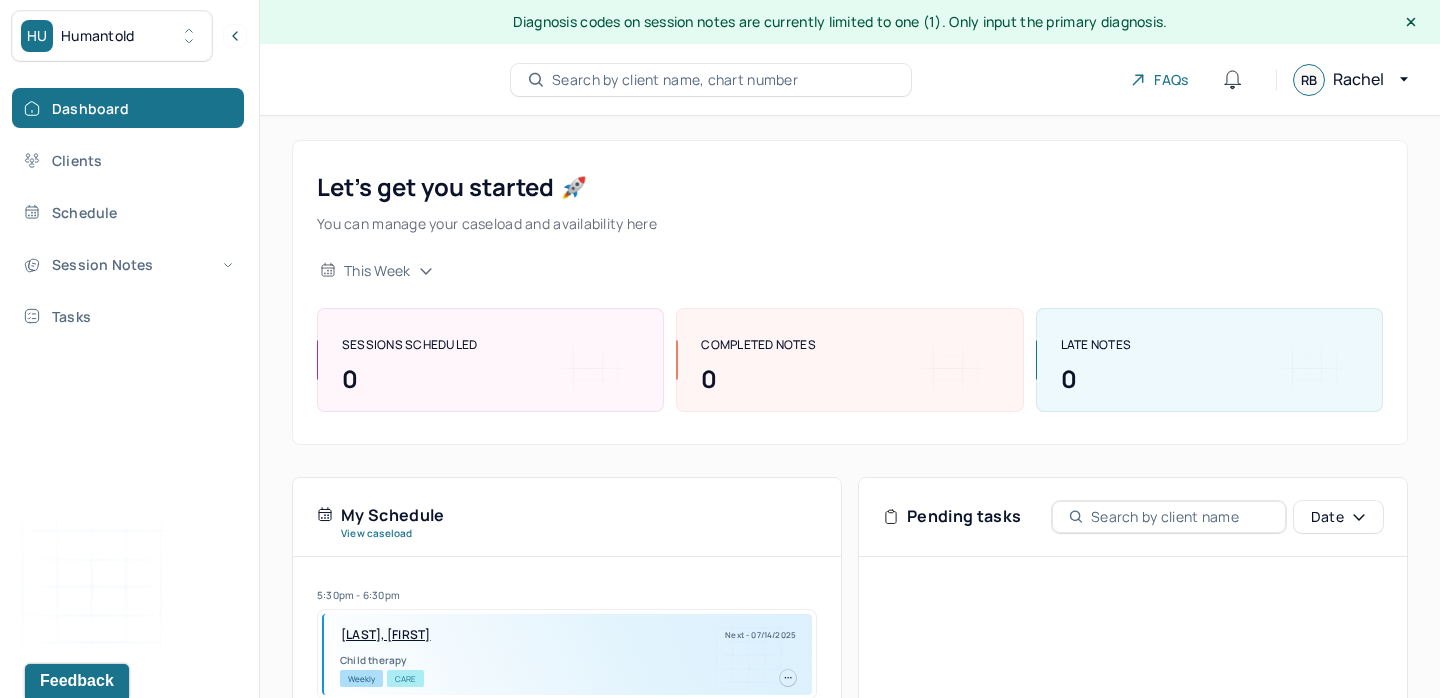 click on "HU Humantold" at bounding box center [112, 36] 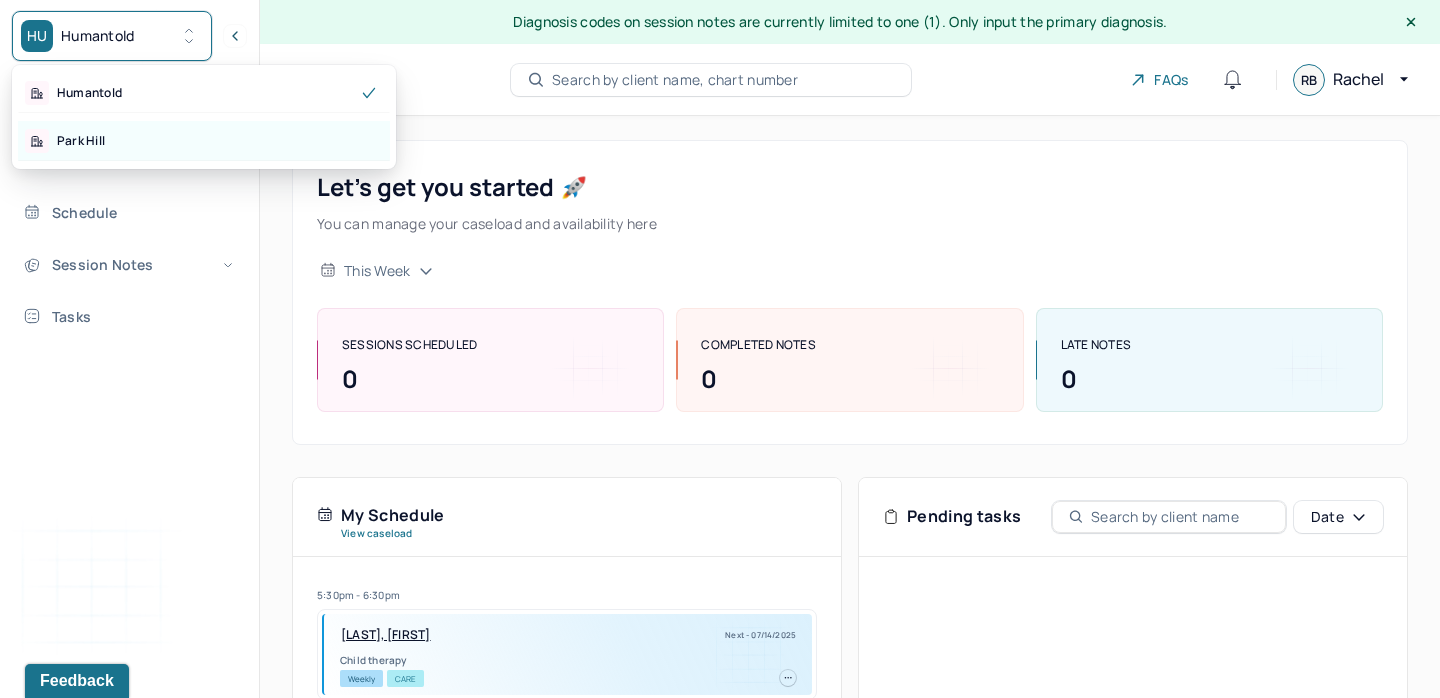 click on "Park Hill" at bounding box center [204, 141] 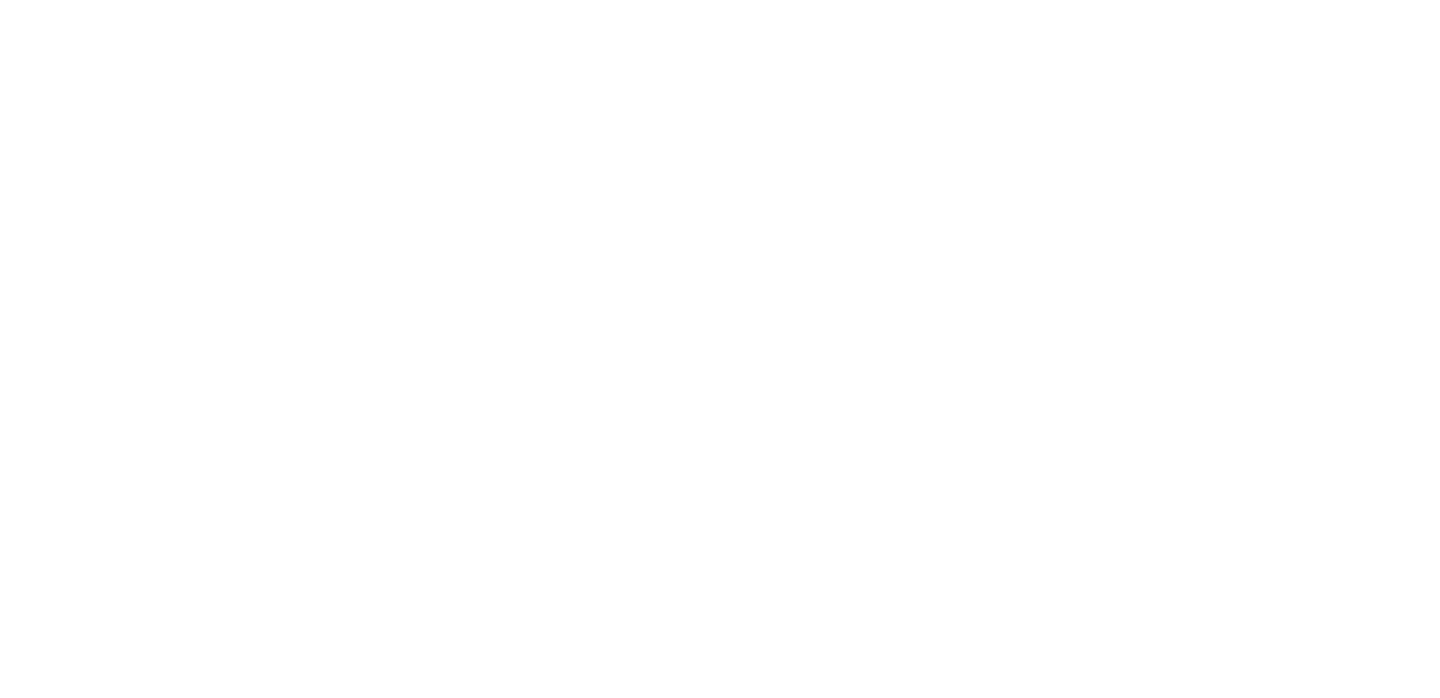 scroll, scrollTop: 0, scrollLeft: 0, axis: both 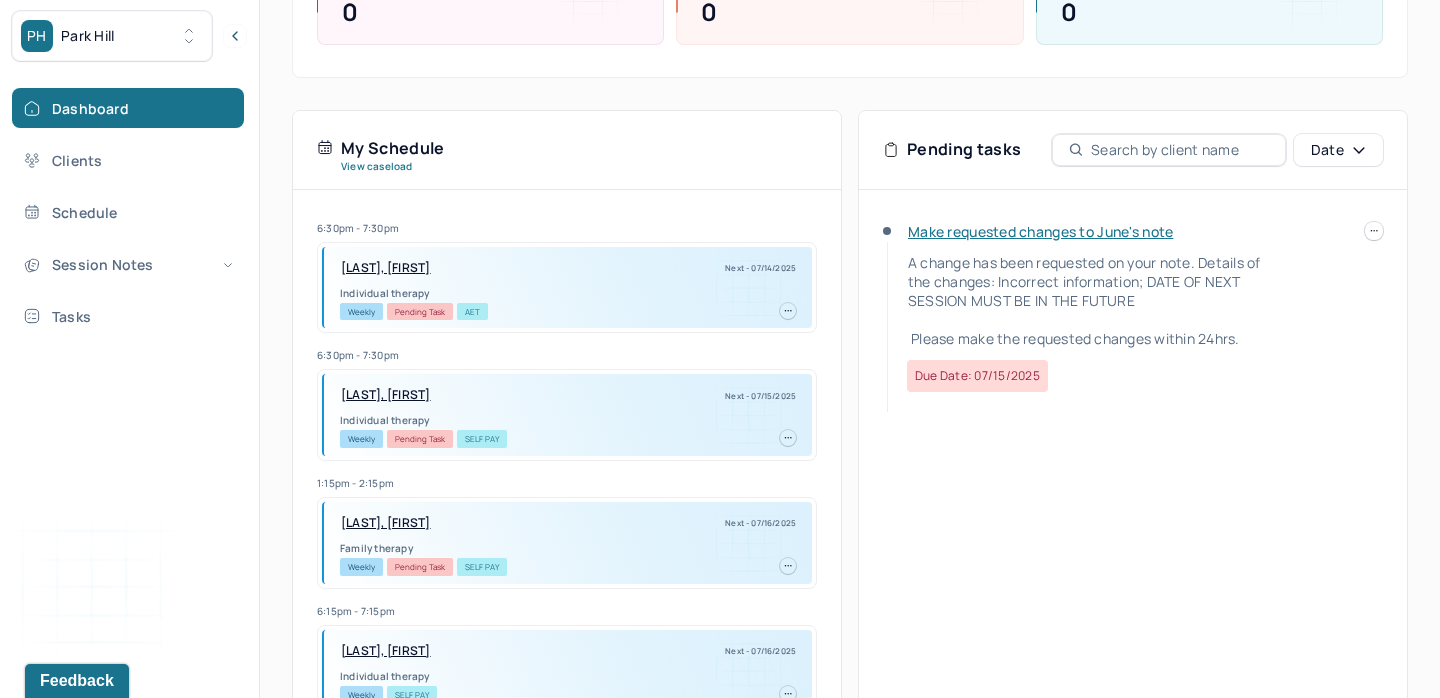 click on "Make requested changes to June's note" at bounding box center [1040, 231] 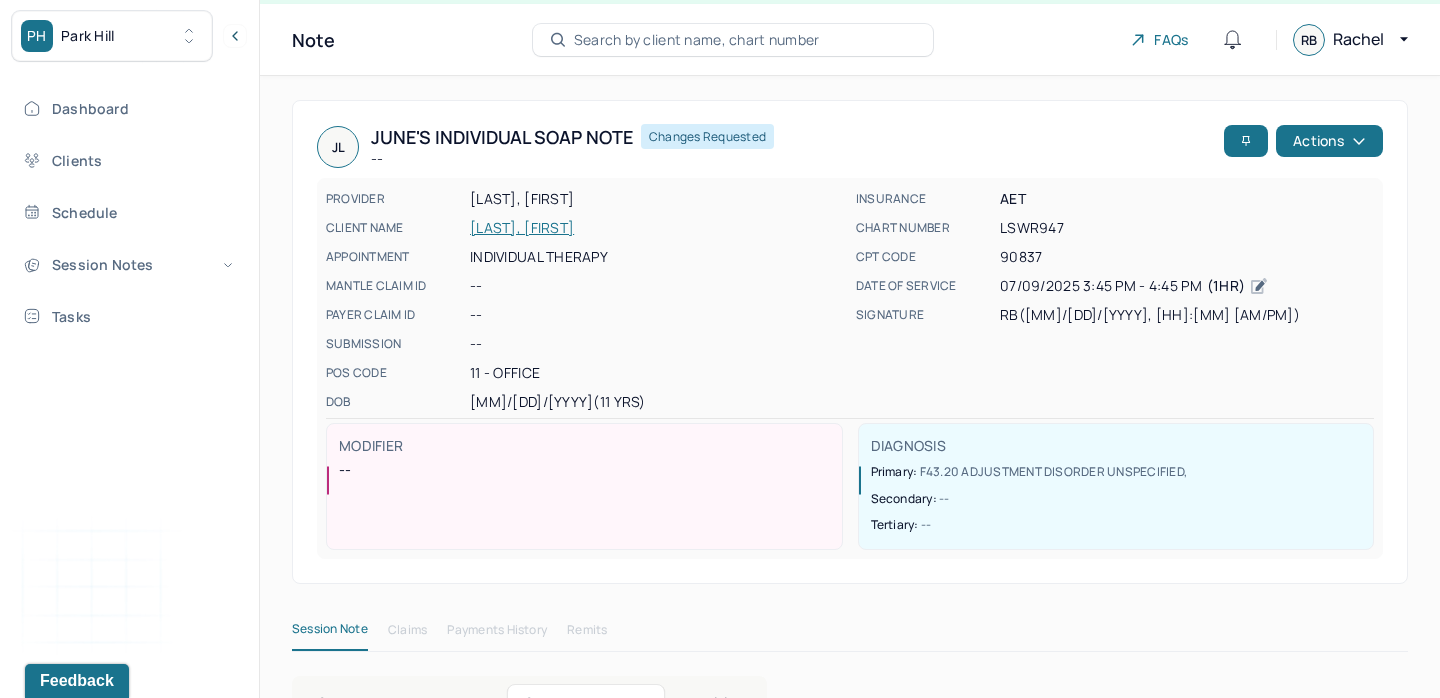 scroll, scrollTop: 224, scrollLeft: 0, axis: vertical 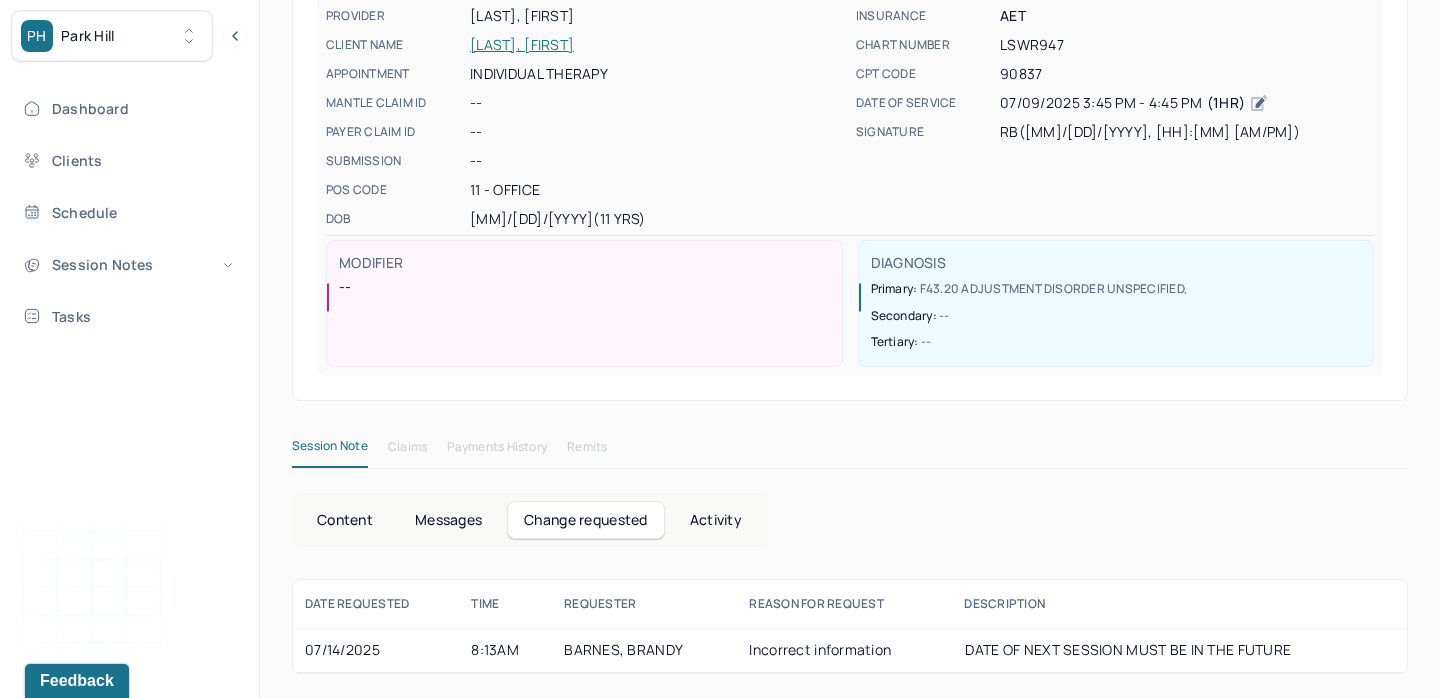 click on "Content" at bounding box center (345, 520) 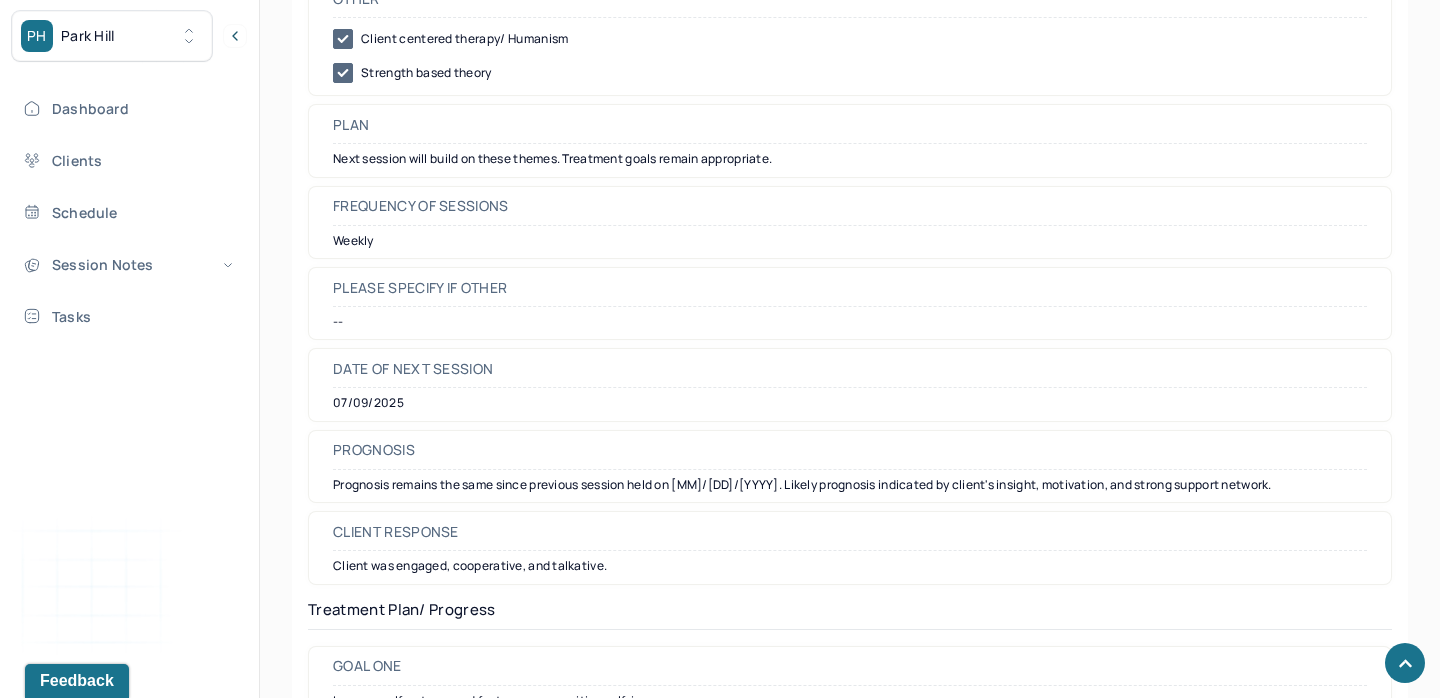 scroll, scrollTop: 2464, scrollLeft: 0, axis: vertical 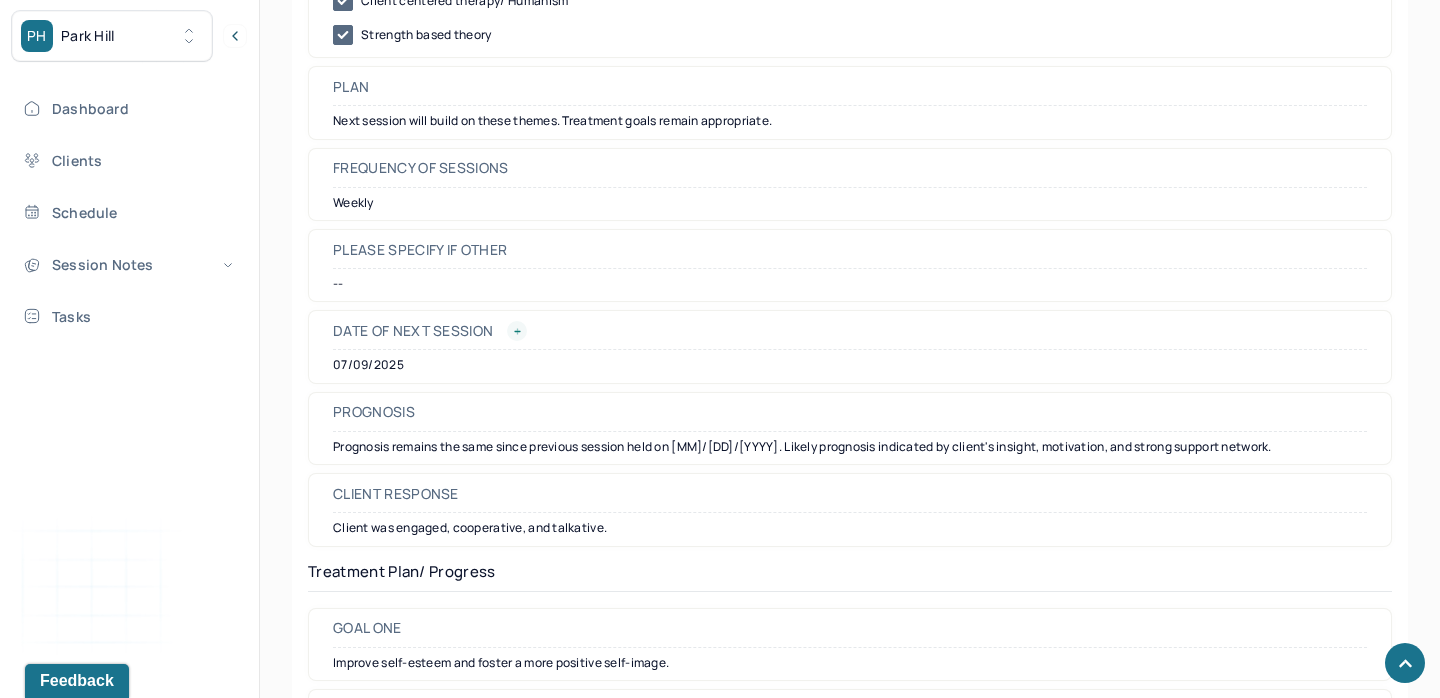 click at bounding box center (517, 331) 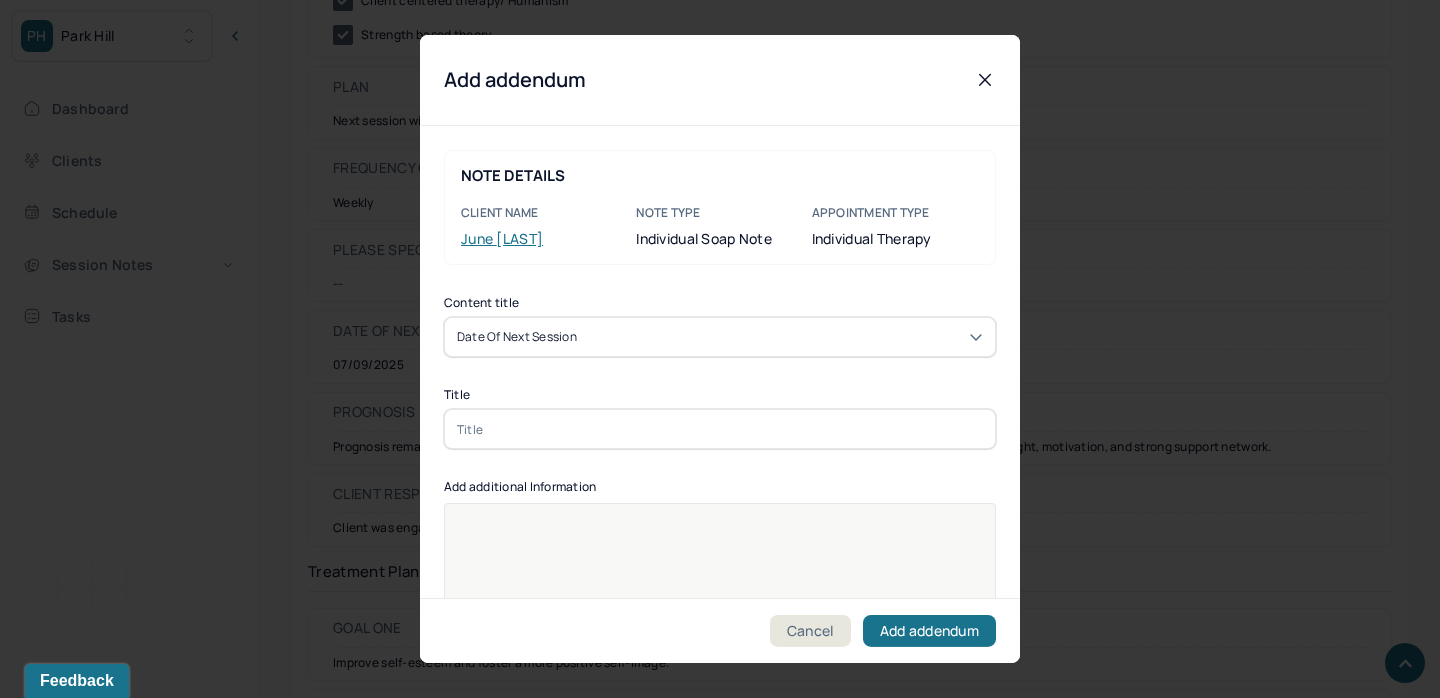 click at bounding box center [720, 429] 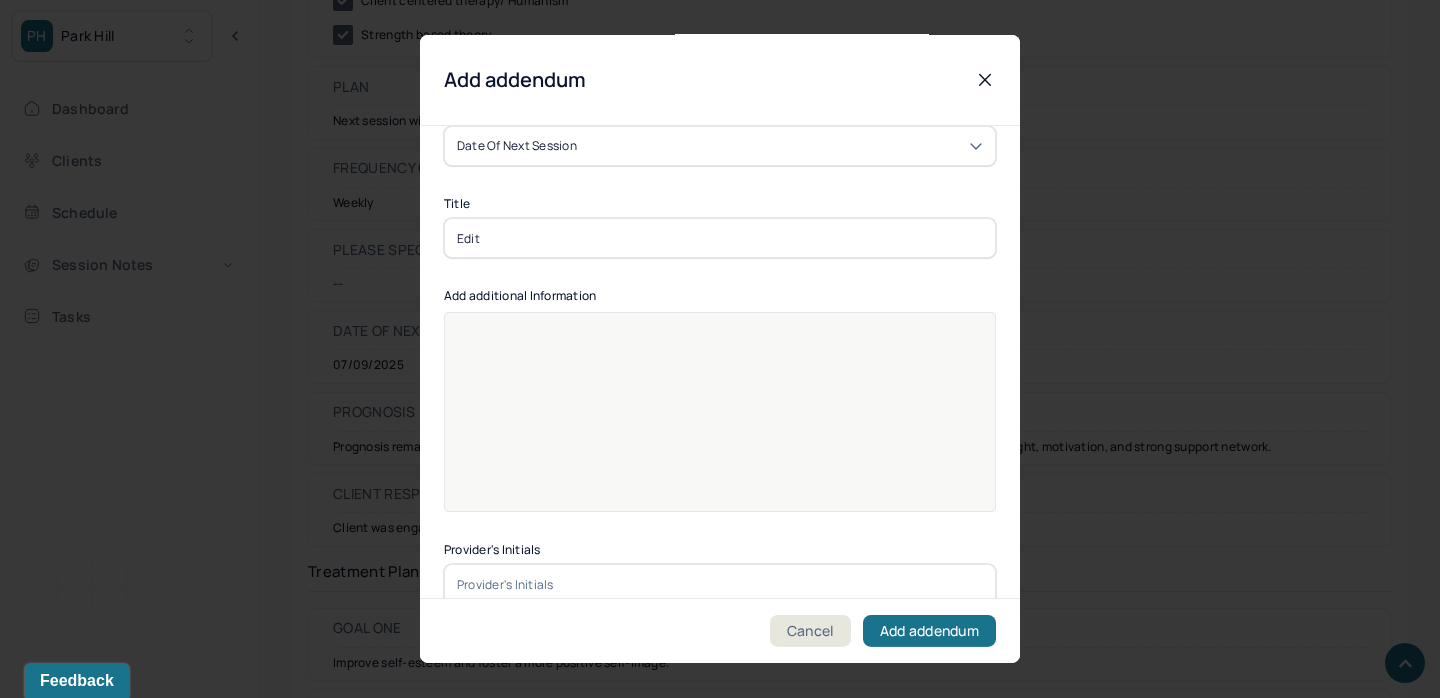 scroll, scrollTop: 193, scrollLeft: 0, axis: vertical 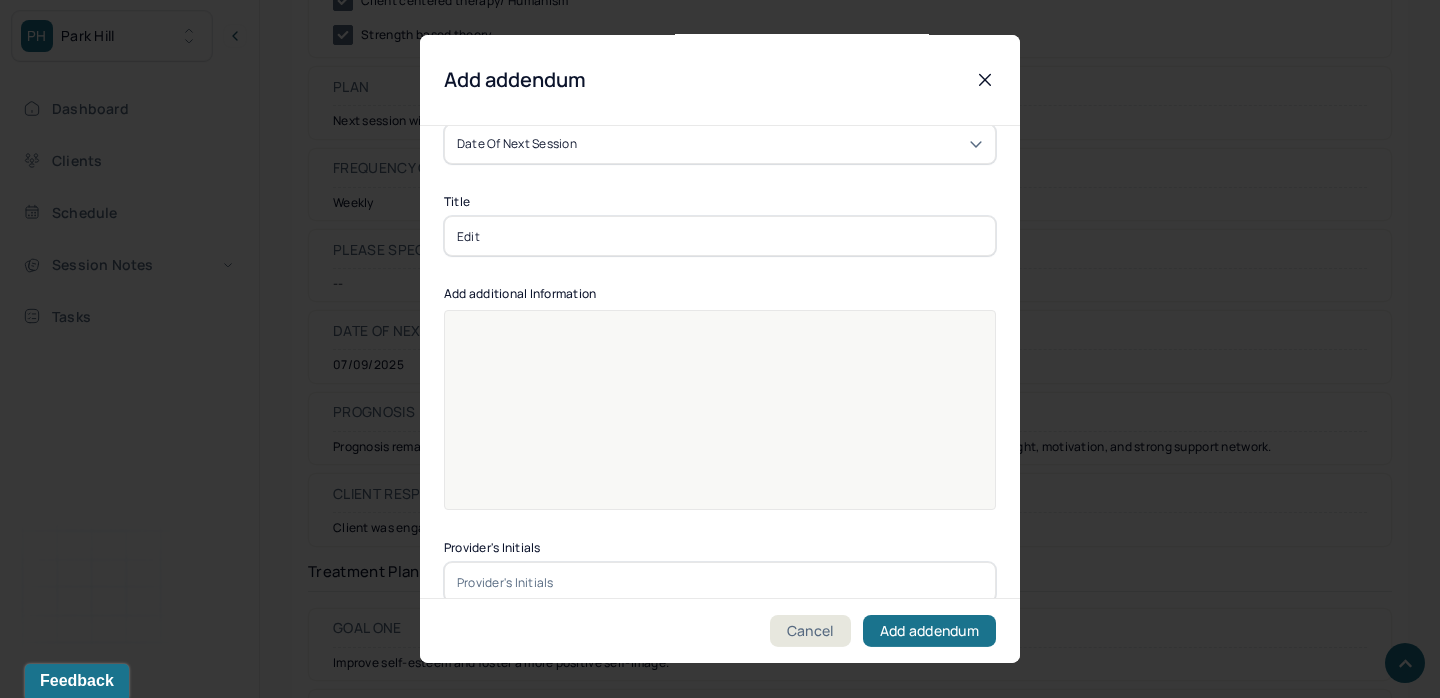 type on "Edit" 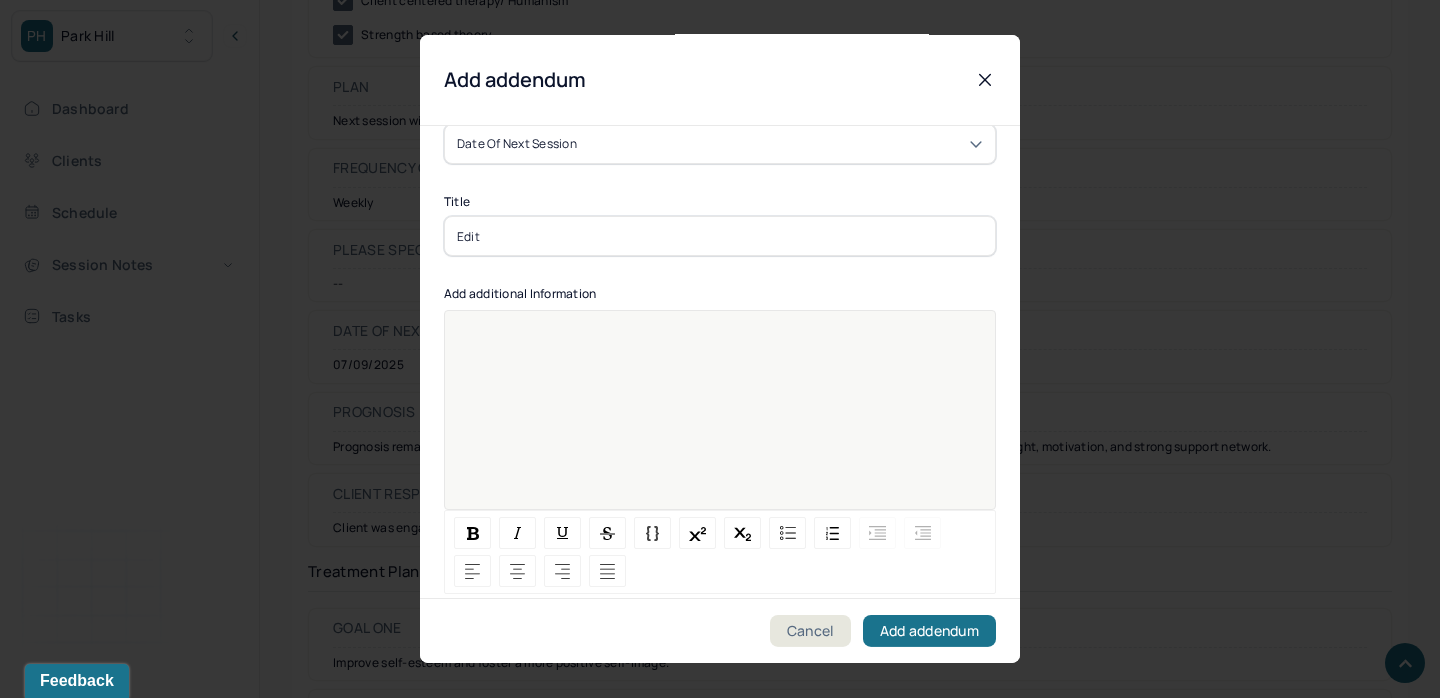 click at bounding box center [720, 423] 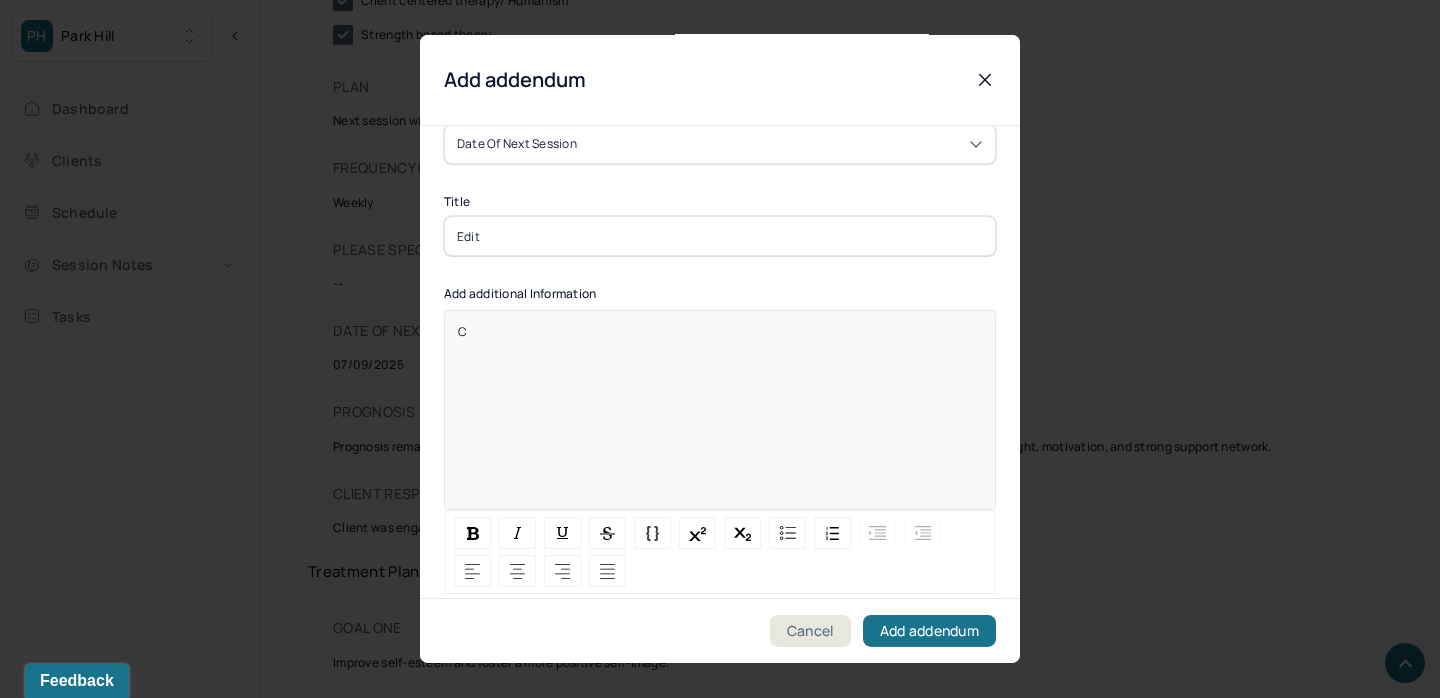 type 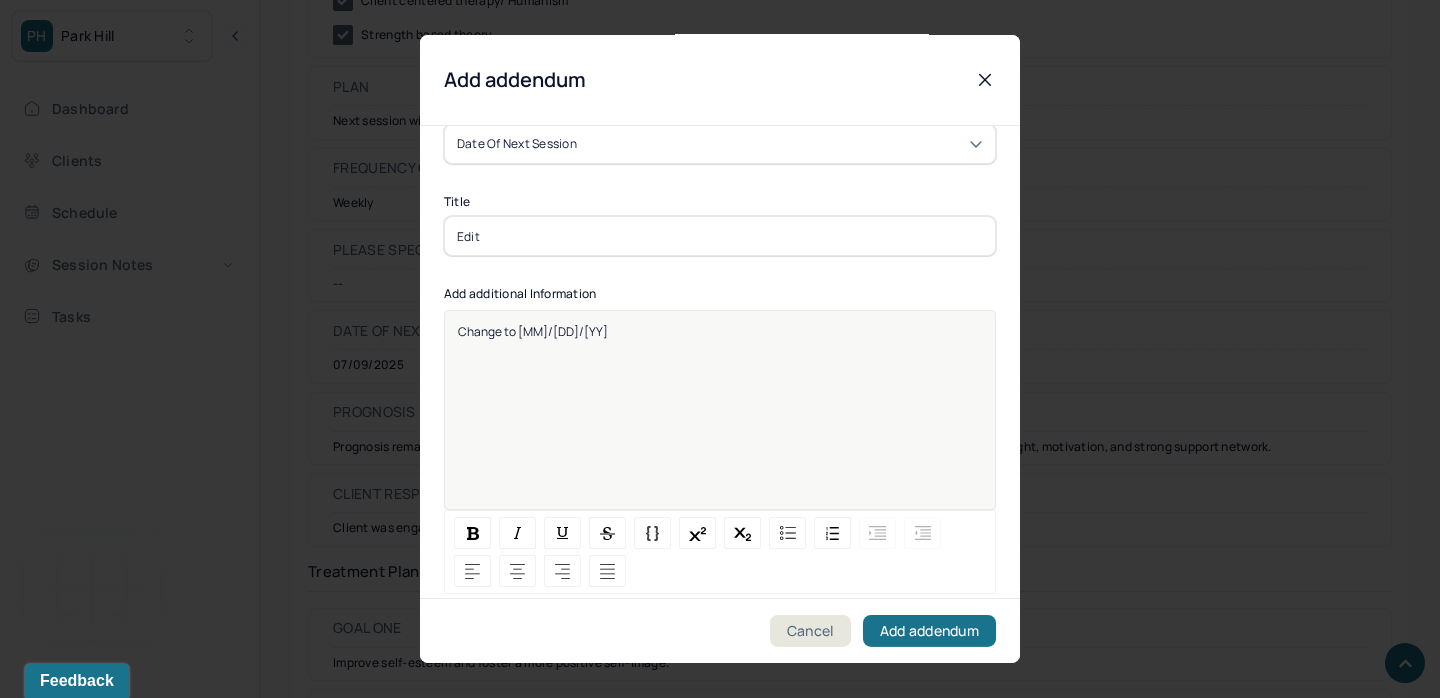 scroll, scrollTop: 25, scrollLeft: 0, axis: vertical 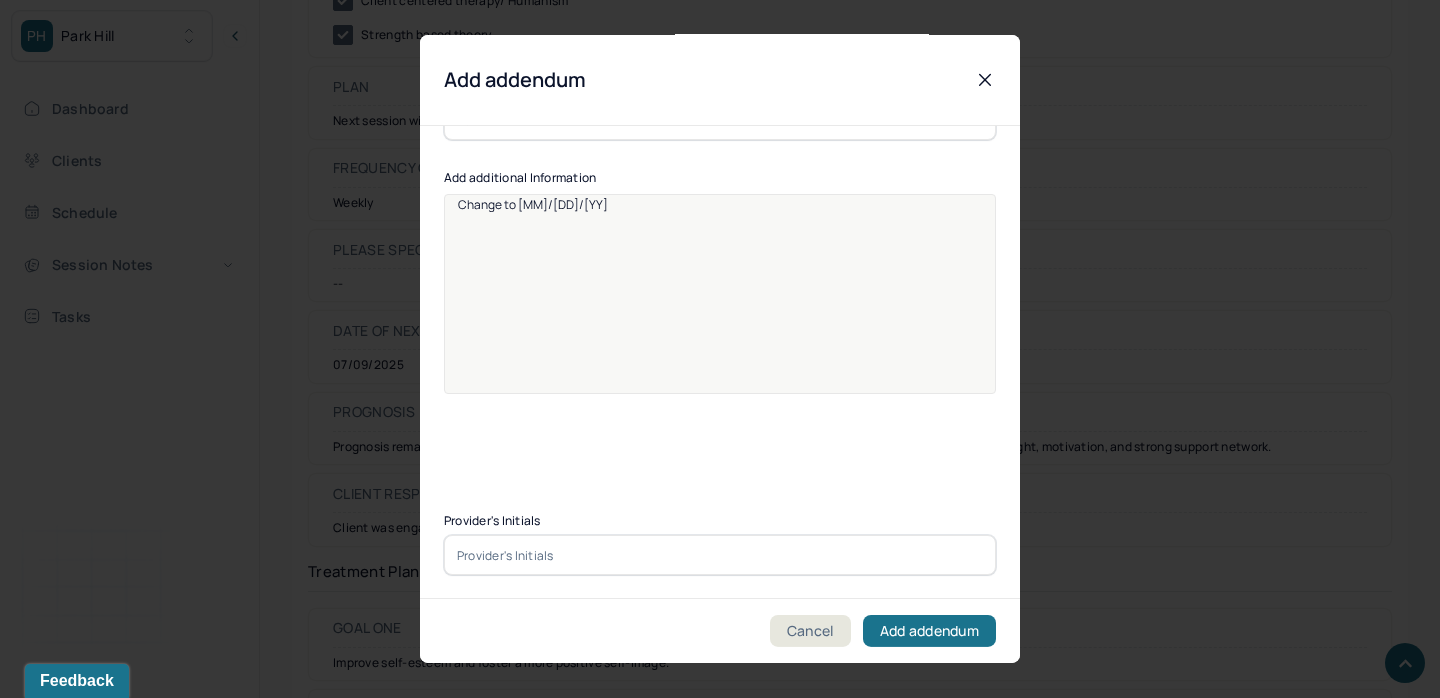 click at bounding box center (720, 555) 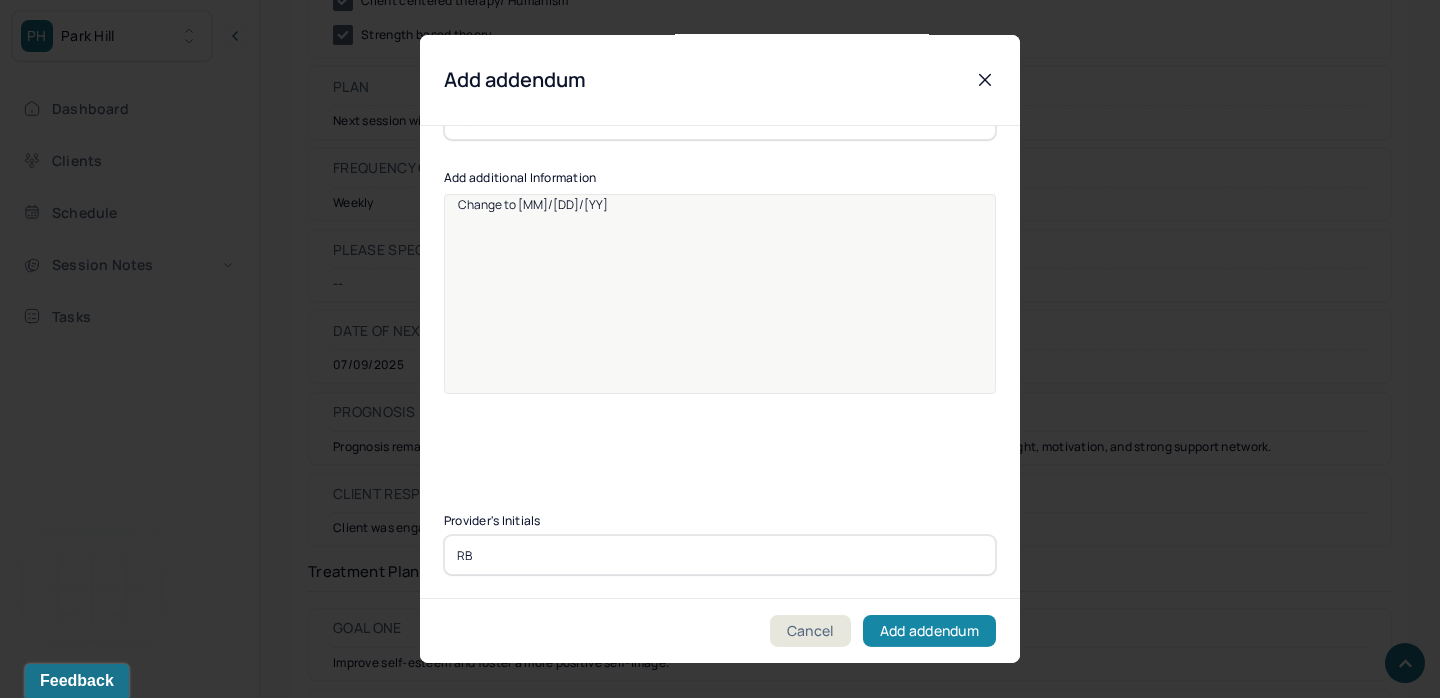type on "RB" 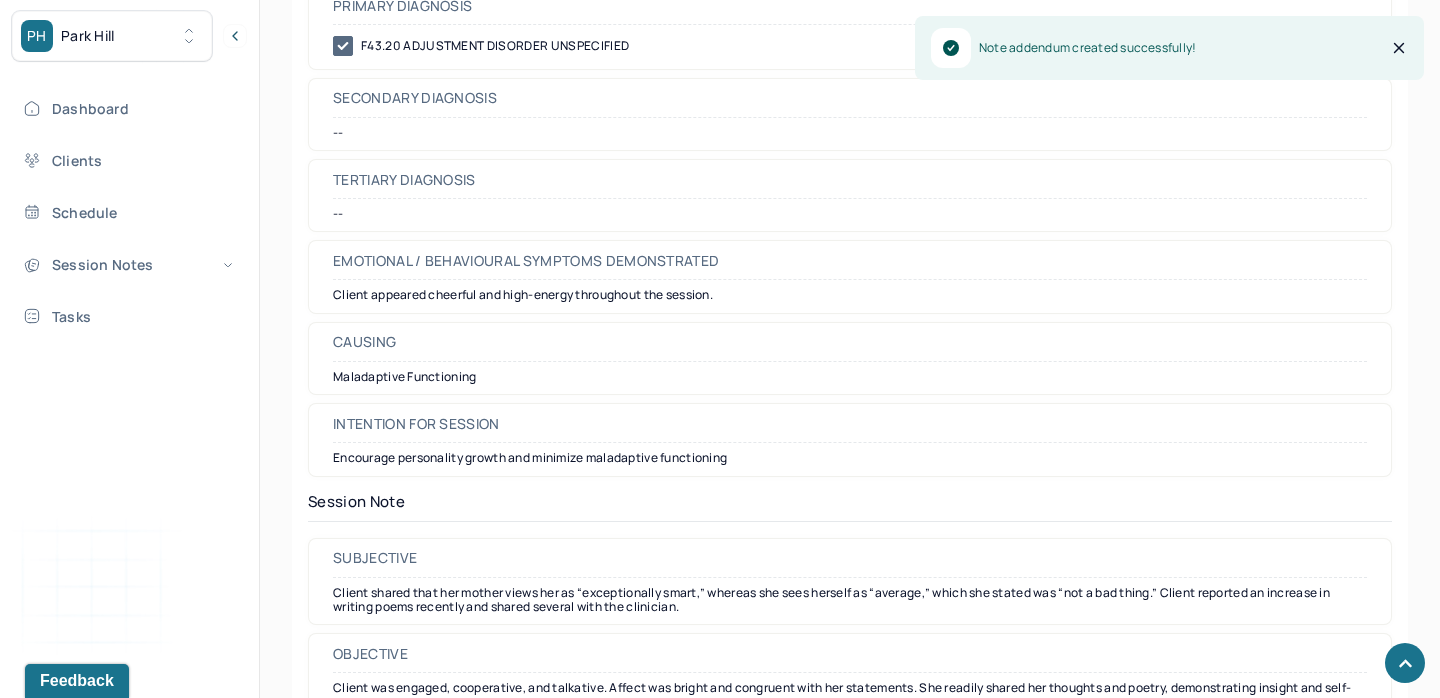 scroll, scrollTop: 0, scrollLeft: 0, axis: both 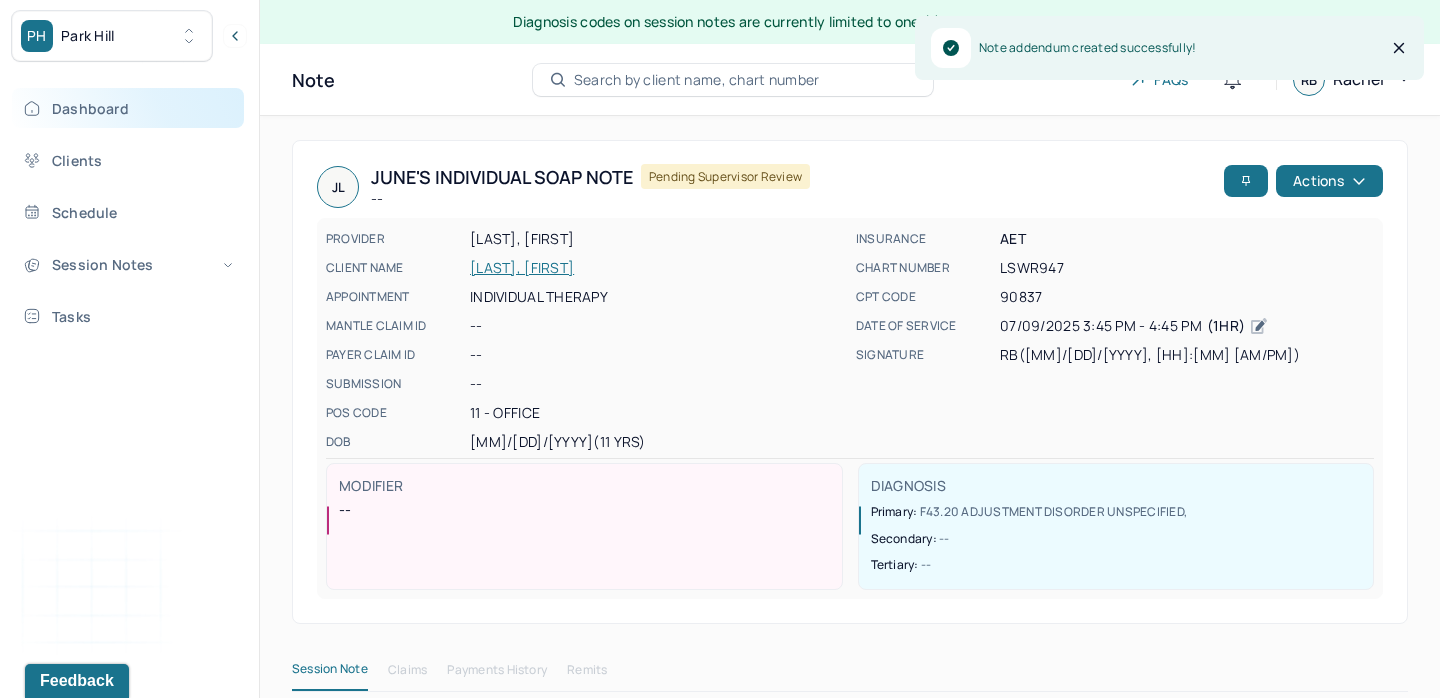 click on "Dashboard" at bounding box center [128, 108] 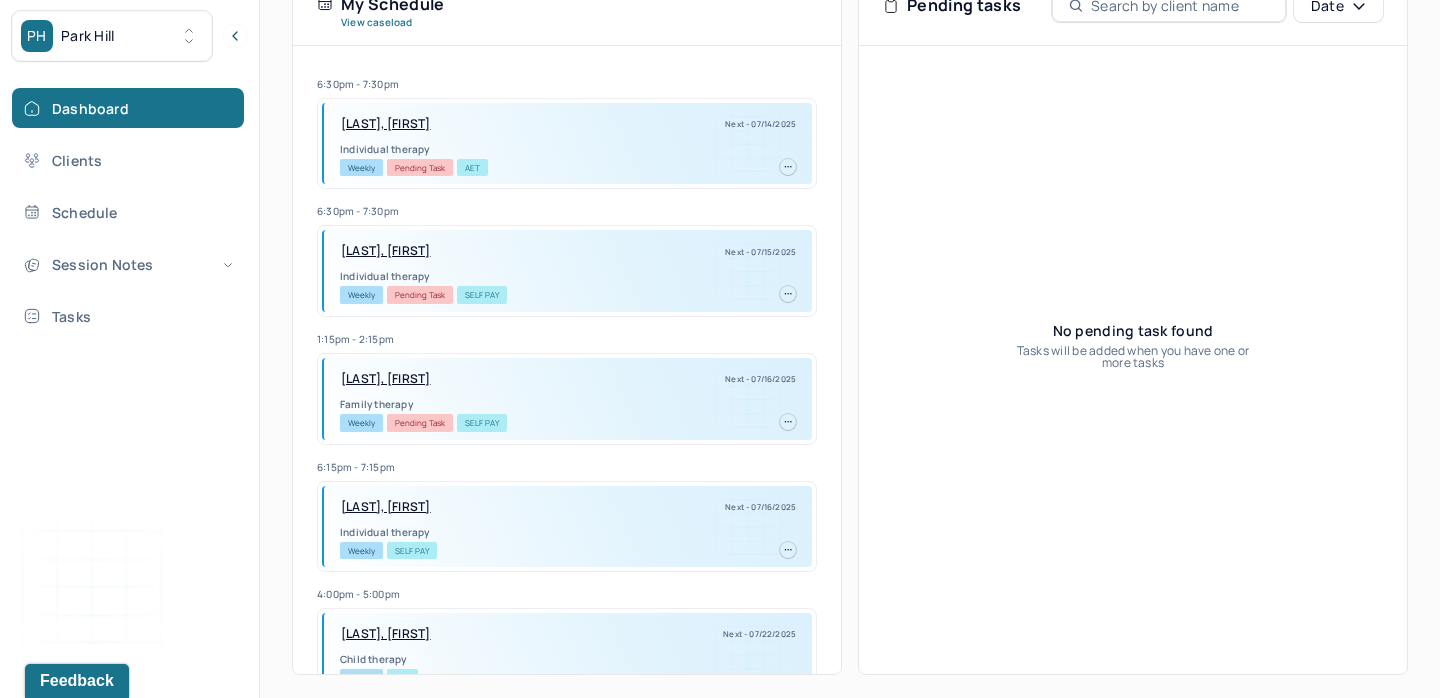 scroll, scrollTop: 0, scrollLeft: 0, axis: both 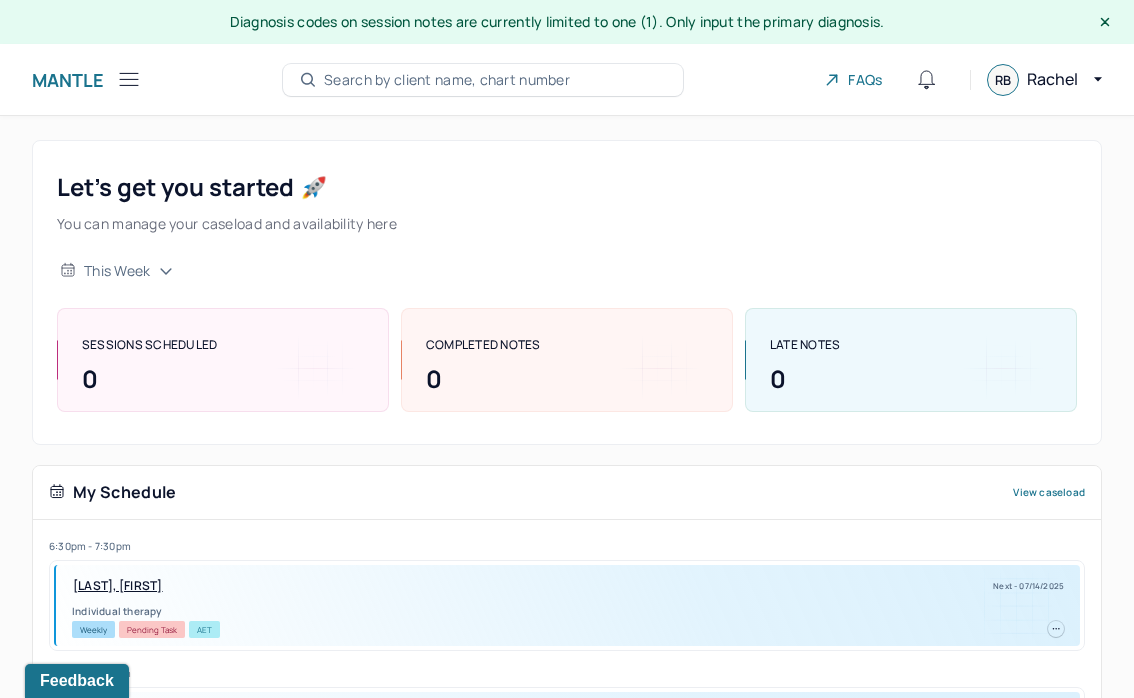 click on "Mantle" at bounding box center (87, 79) 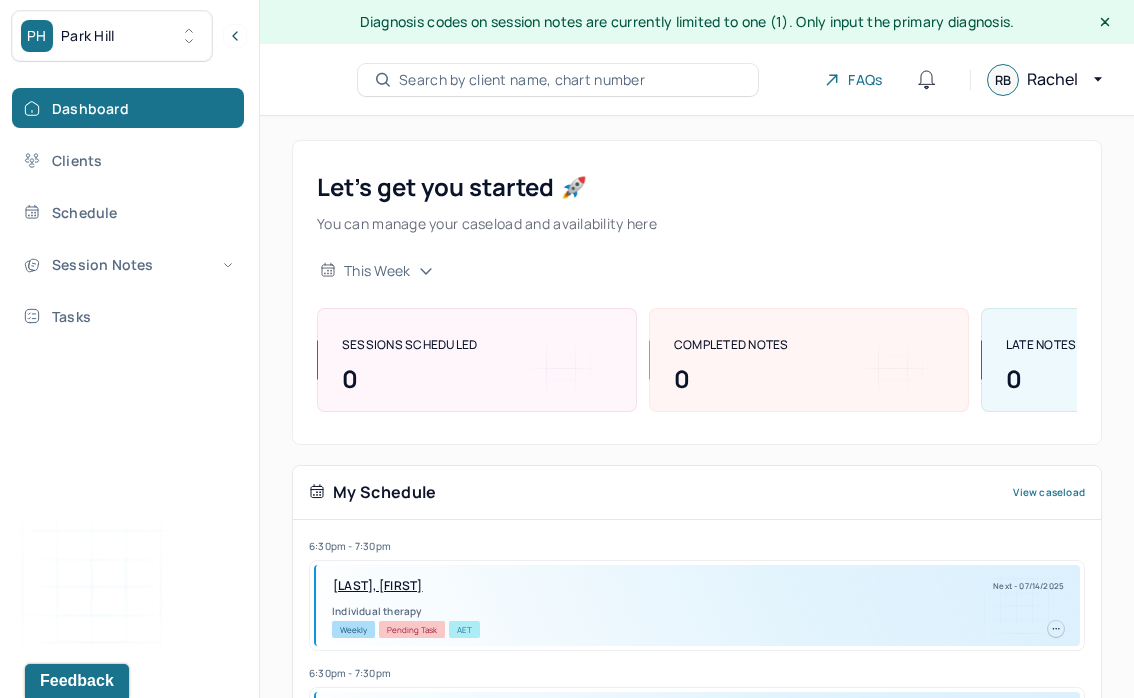 click at bounding box center [158, 36] 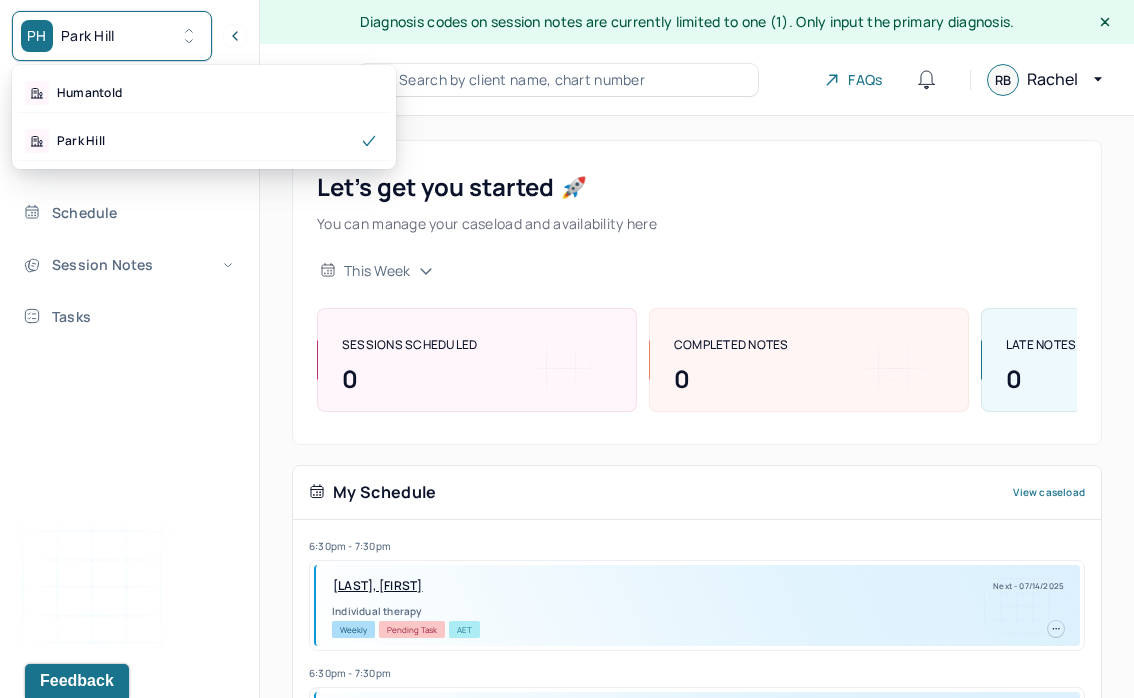 click on "PH Park Hill" at bounding box center (112, 36) 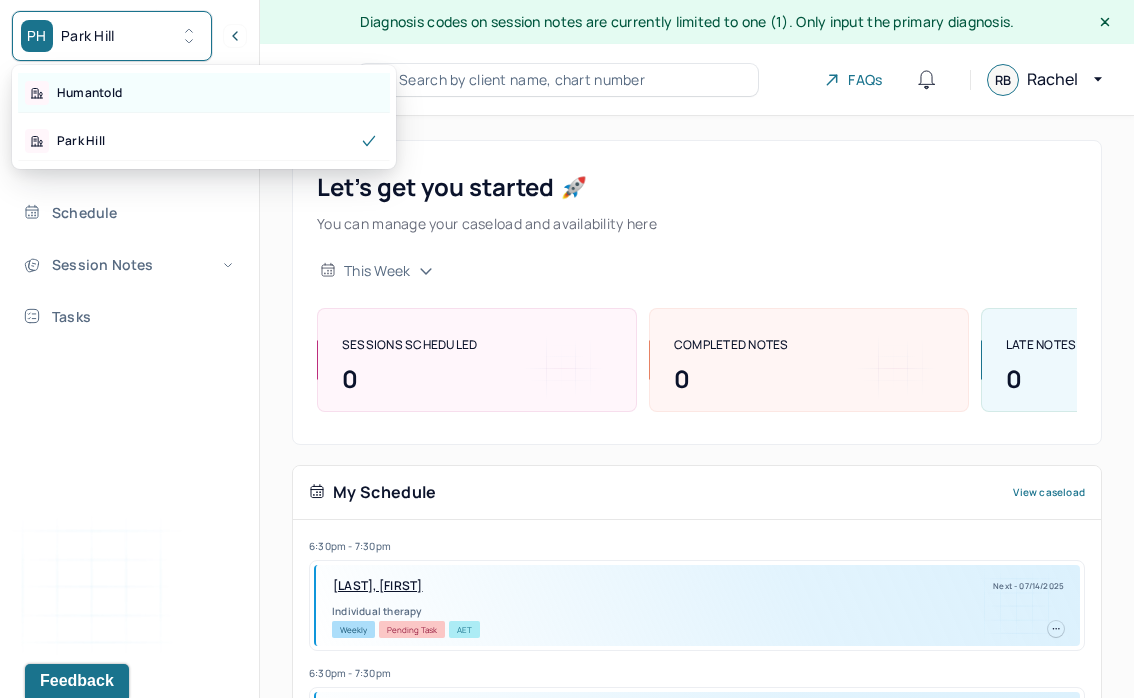 click on "Humantold" at bounding box center [89, 93] 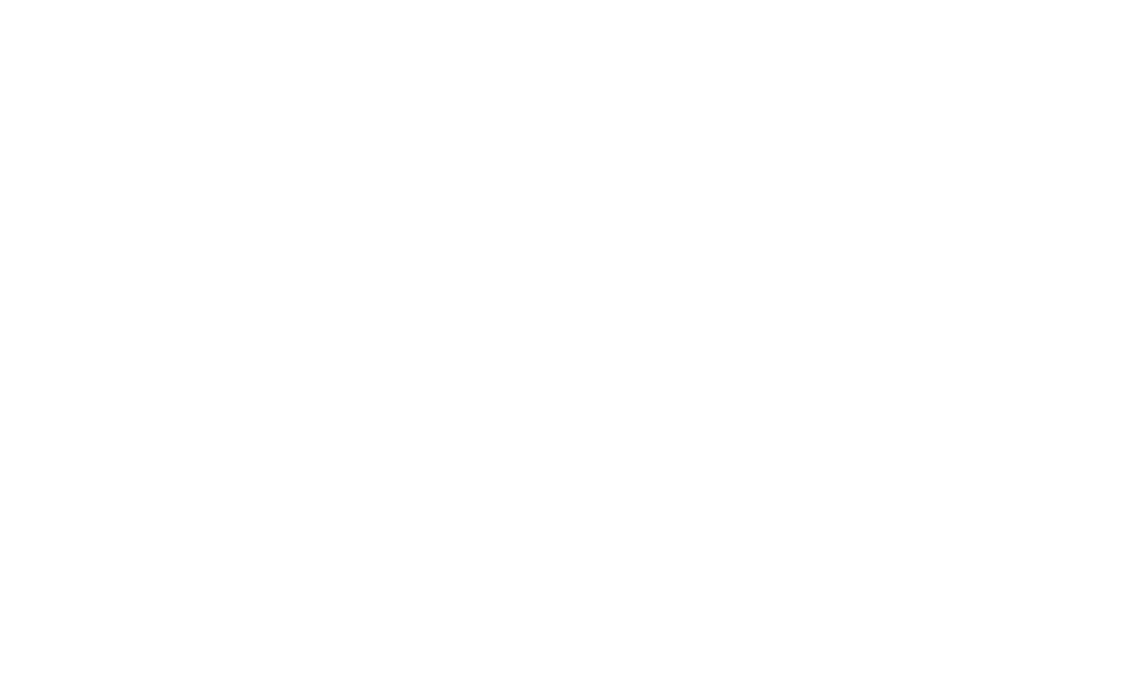 scroll, scrollTop: 0, scrollLeft: 0, axis: both 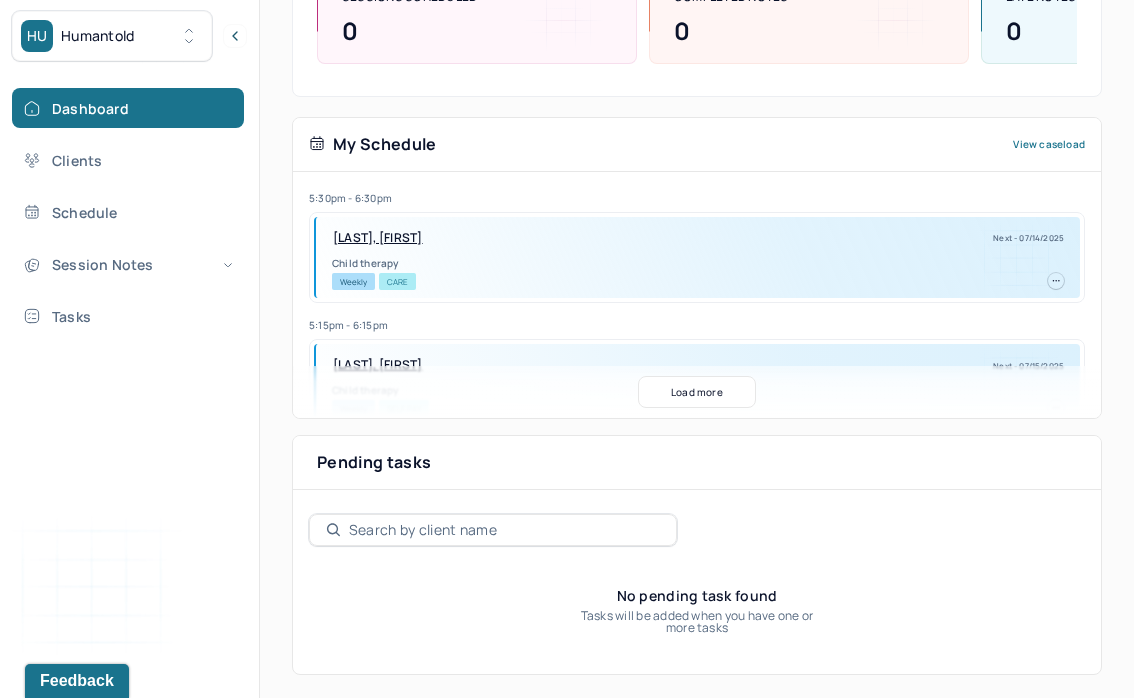 click on "[LAST], [FIRST]" at bounding box center [378, 238] 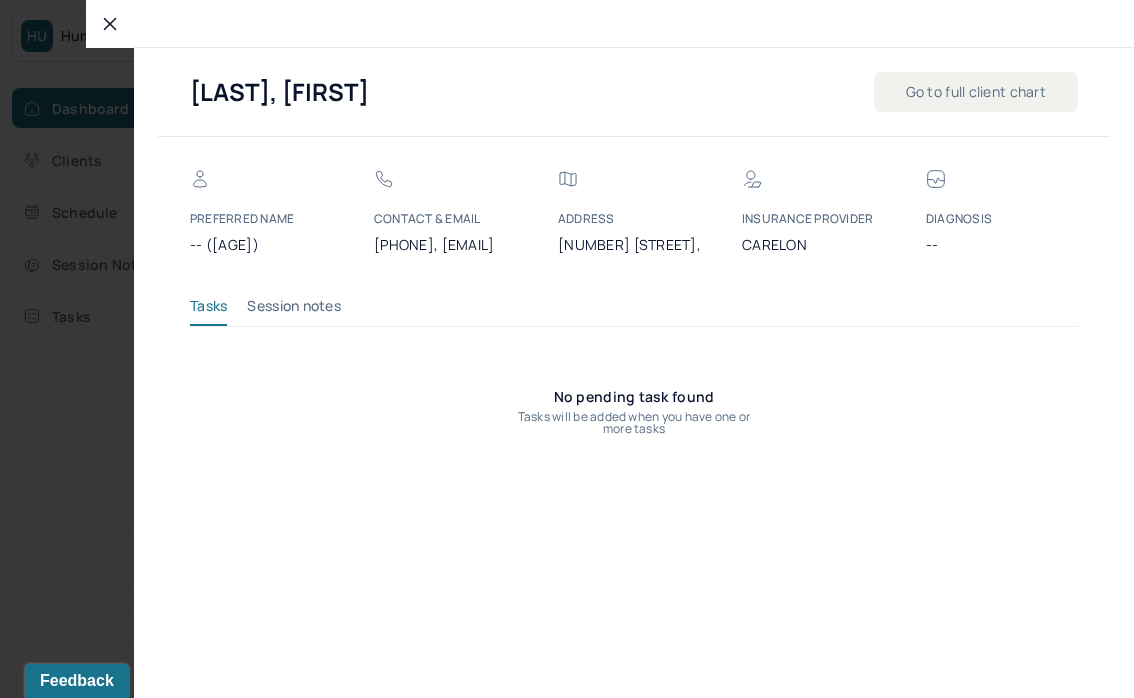 click on "Session notes" at bounding box center (294, 310) 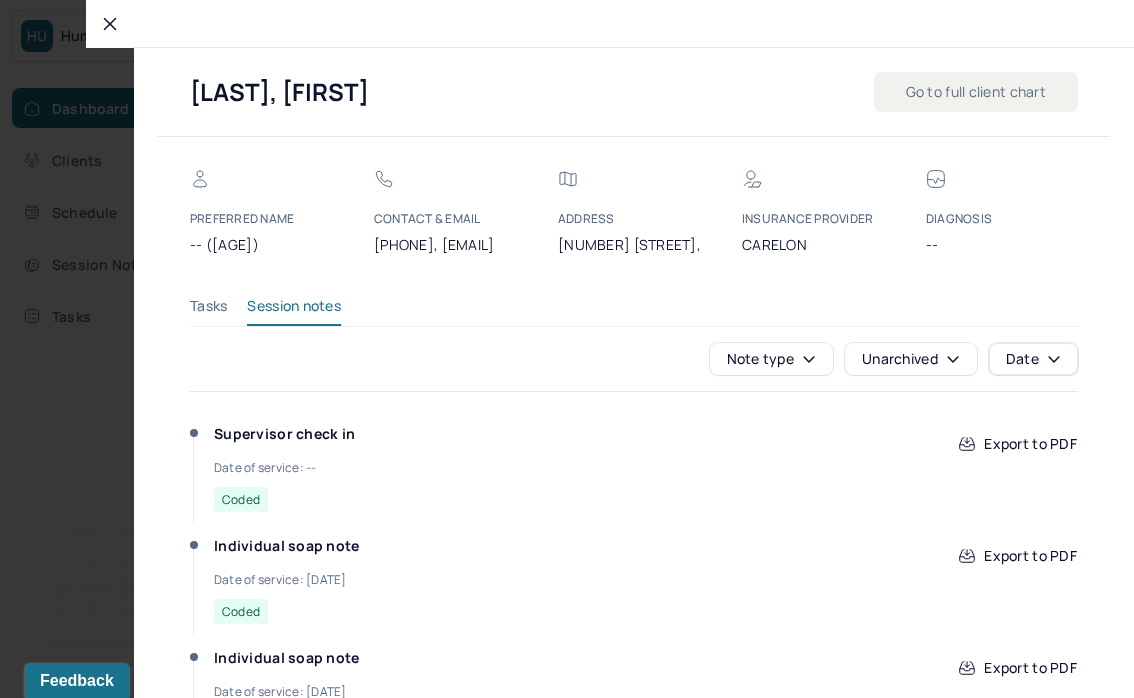 click on "Go to full client chart" at bounding box center (976, 92) 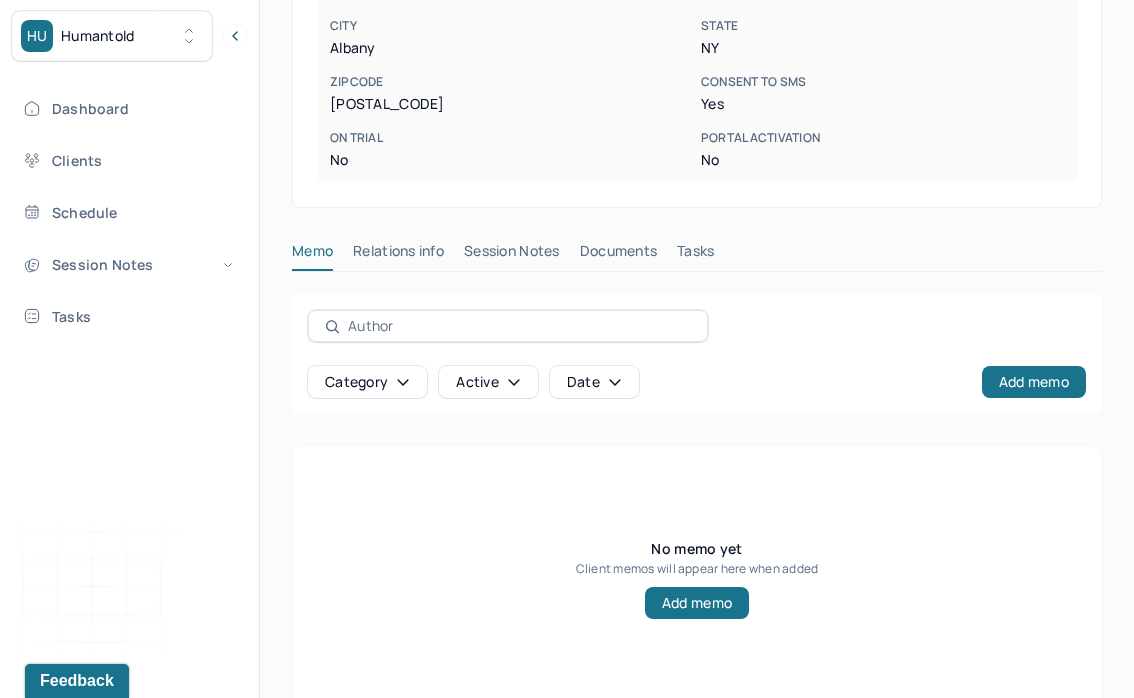 scroll, scrollTop: 683, scrollLeft: 0, axis: vertical 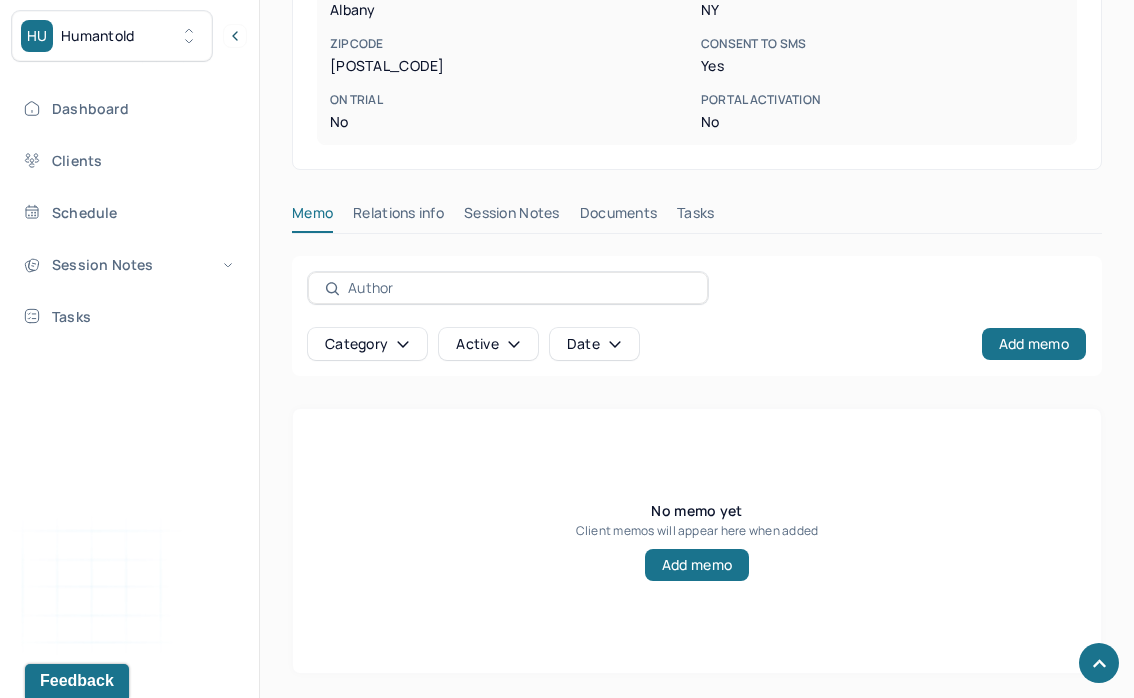 click on "Session Notes" at bounding box center (512, 217) 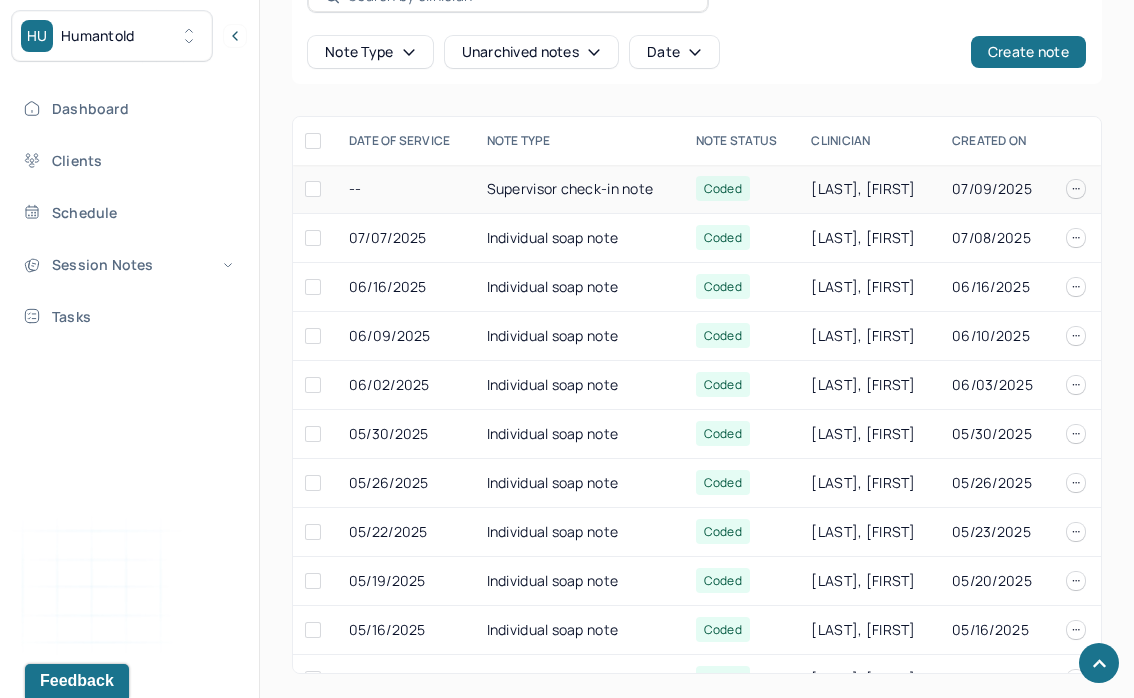 click on "Supervisor check-in note" at bounding box center [579, 189] 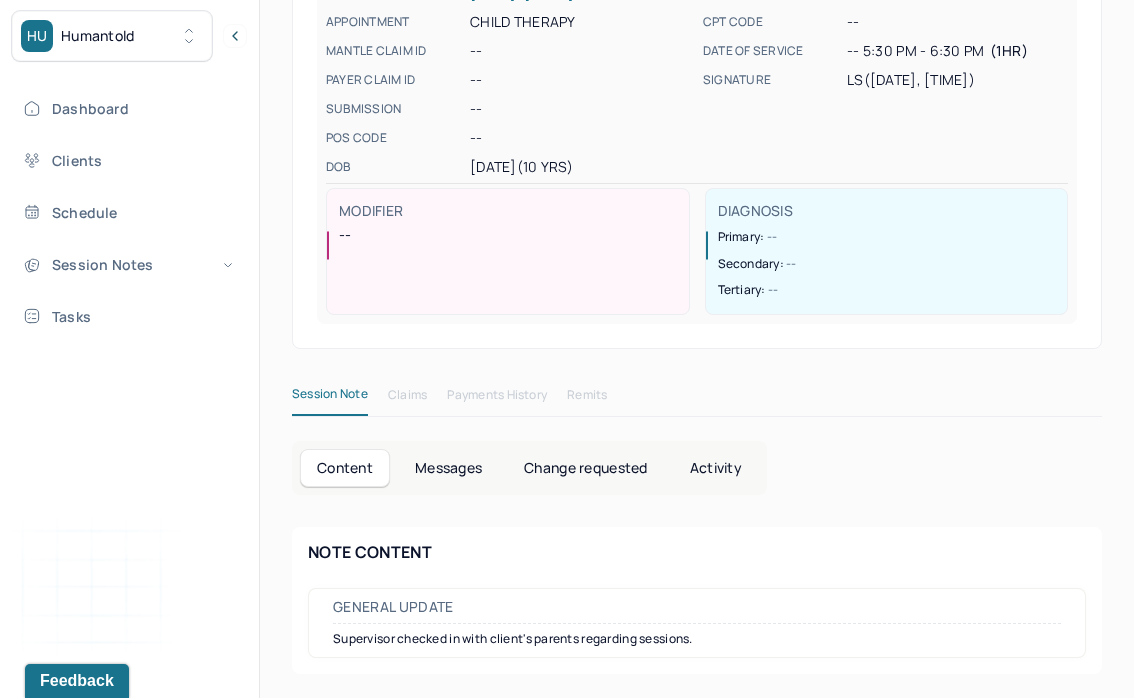 scroll, scrollTop: 276, scrollLeft: 0, axis: vertical 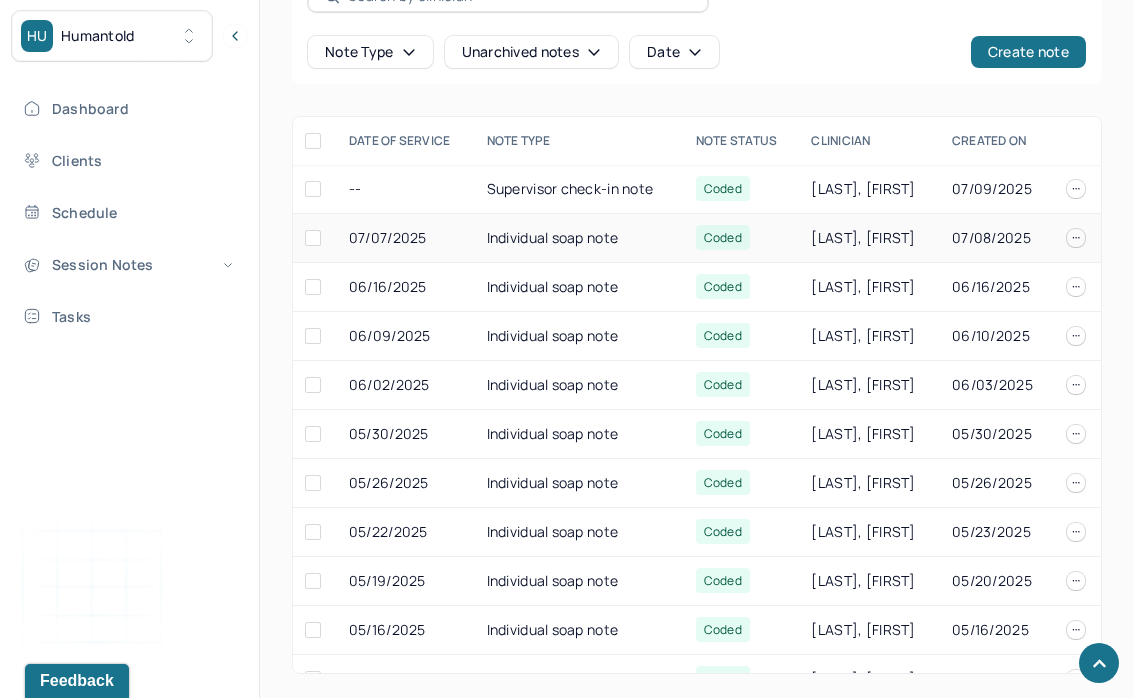 click on "Individual soap note" at bounding box center [579, 238] 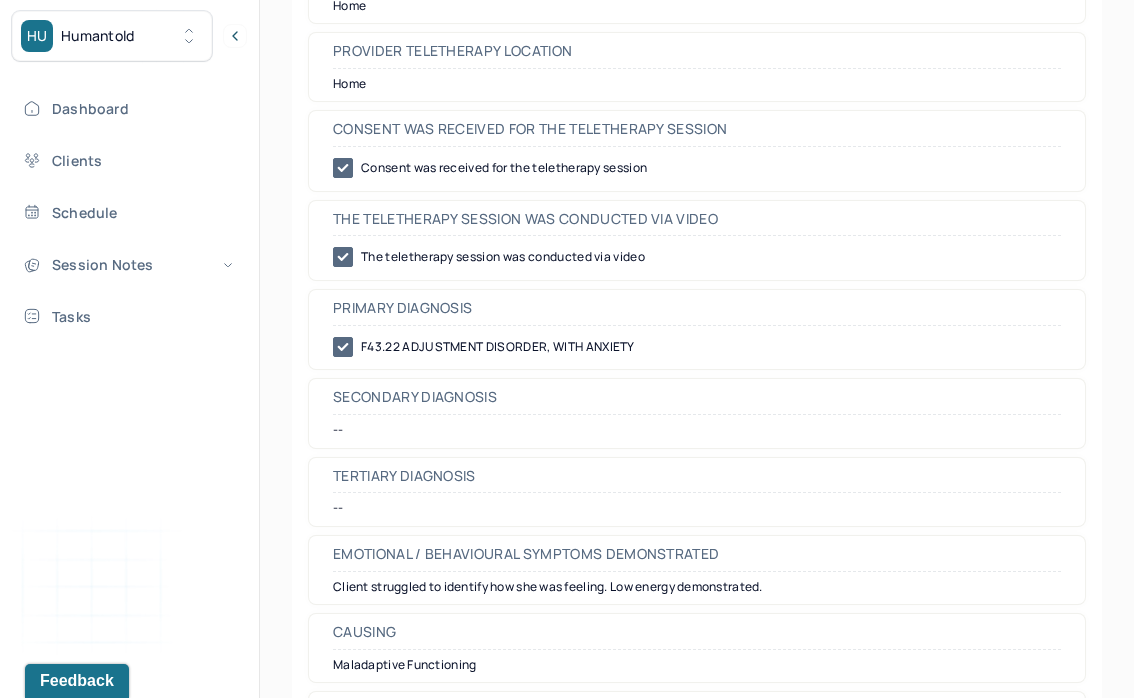 scroll, scrollTop: 0, scrollLeft: 0, axis: both 